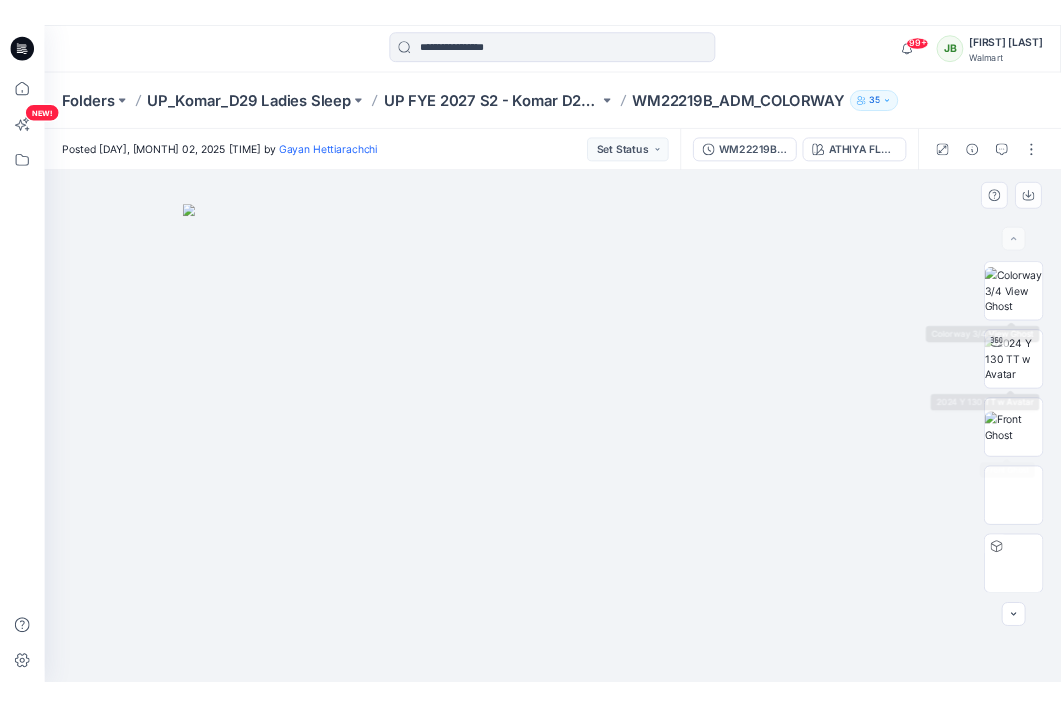 scroll, scrollTop: 0, scrollLeft: 0, axis: both 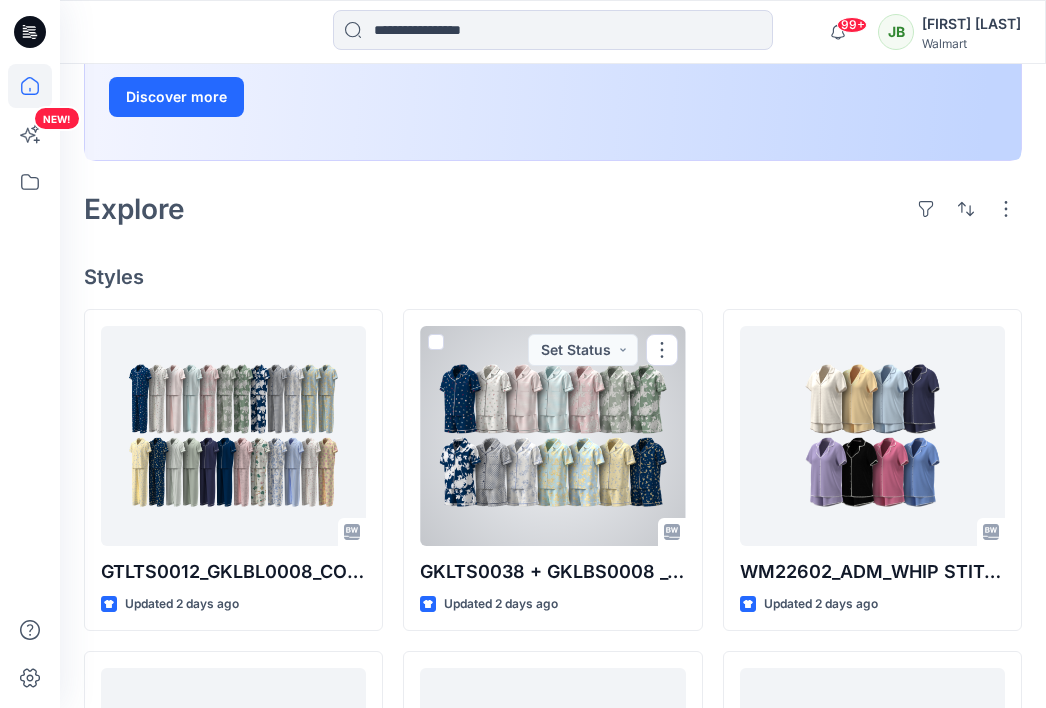 click at bounding box center (552, 436) 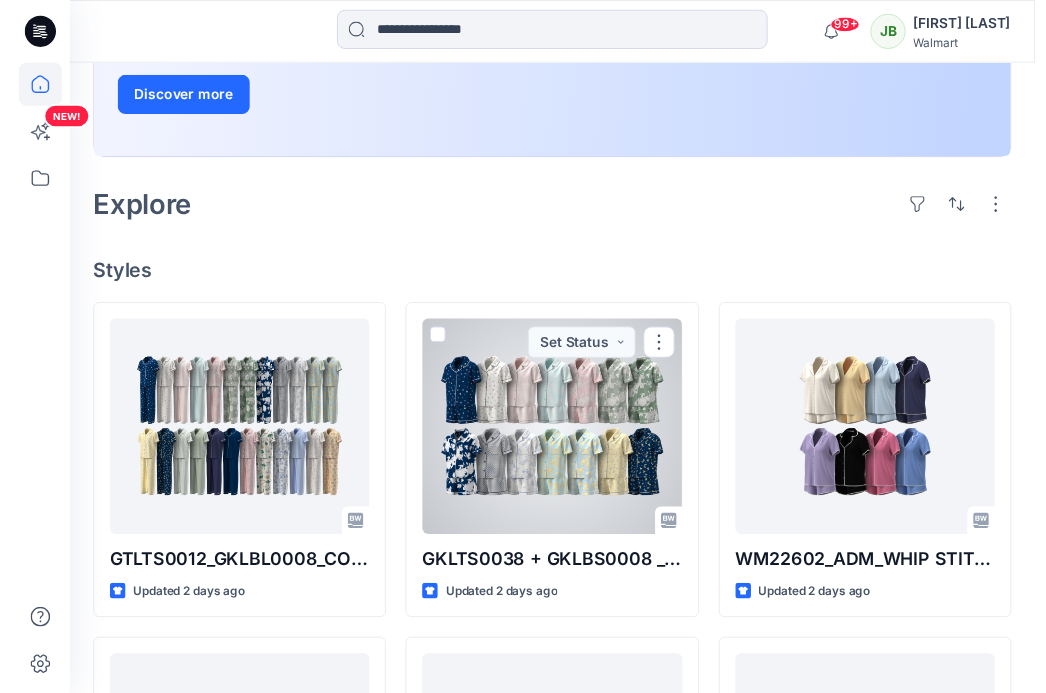 scroll, scrollTop: 0, scrollLeft: 0, axis: both 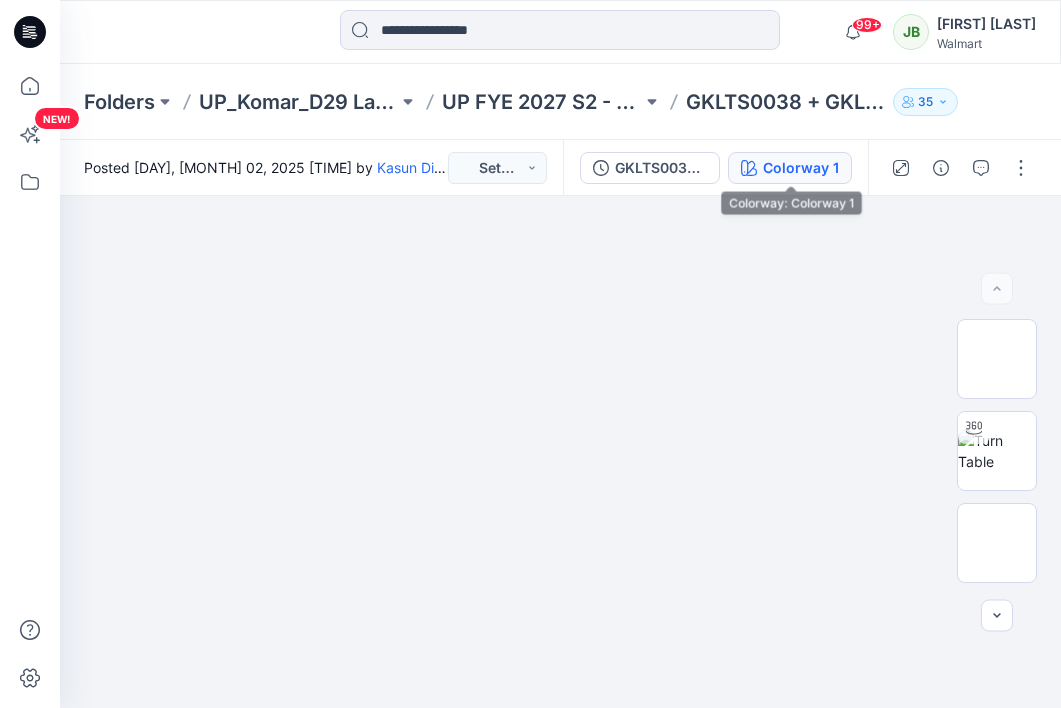 click on "Colorway 1" at bounding box center (801, 168) 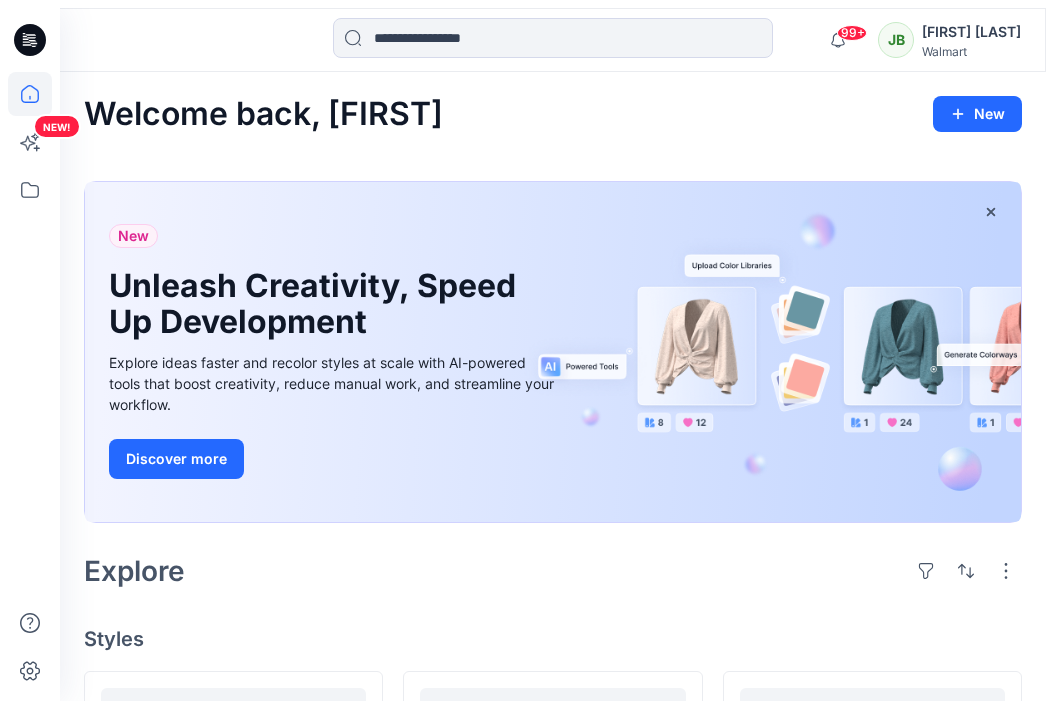 scroll, scrollTop: 354, scrollLeft: 0, axis: vertical 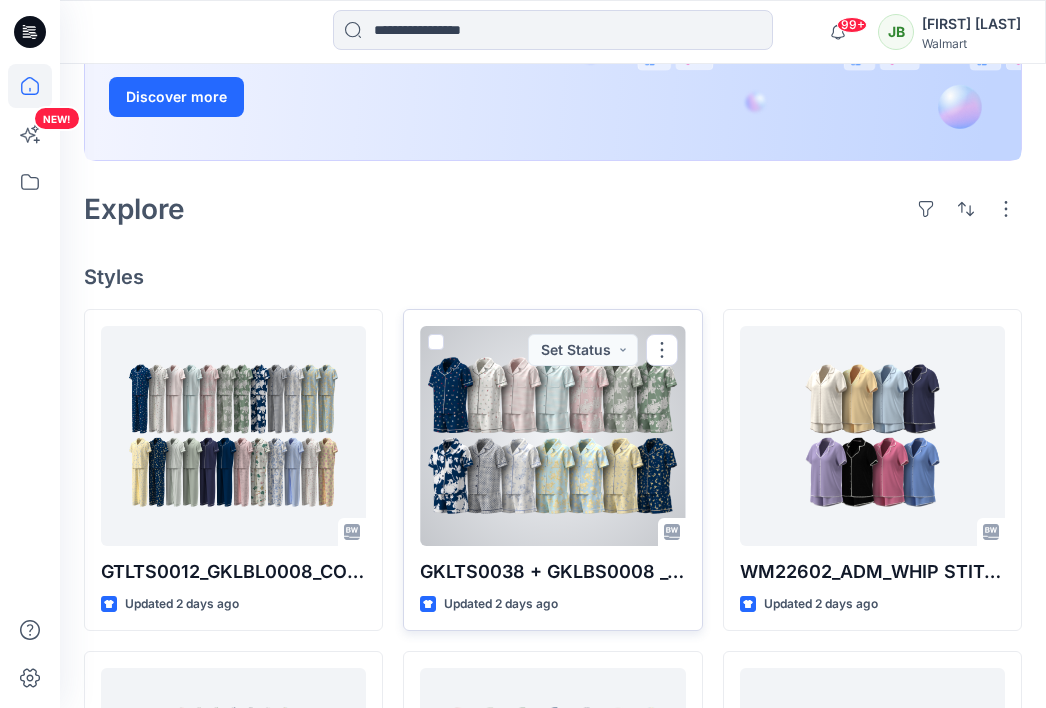 click at bounding box center [552, 436] 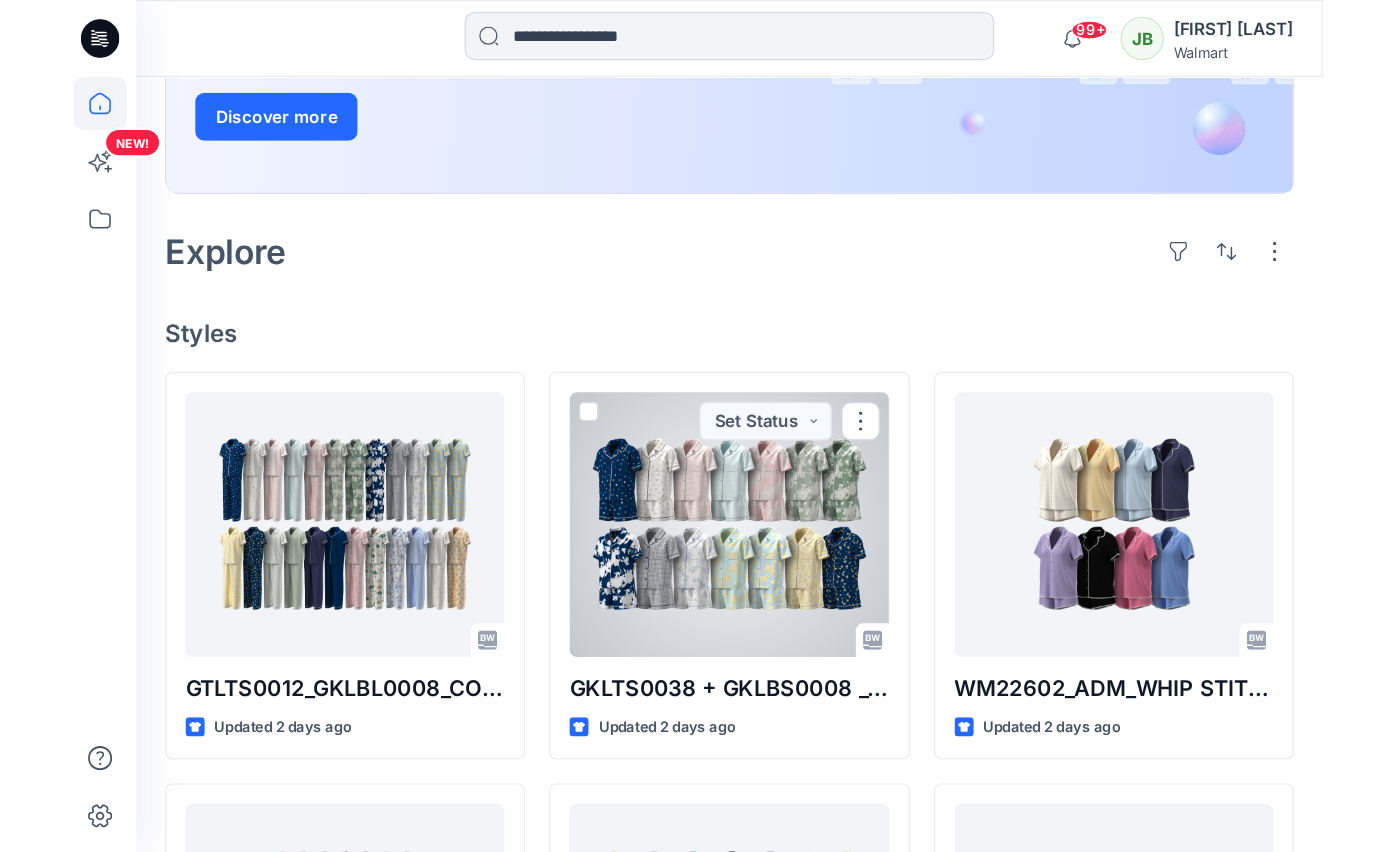 scroll, scrollTop: 0, scrollLeft: 0, axis: both 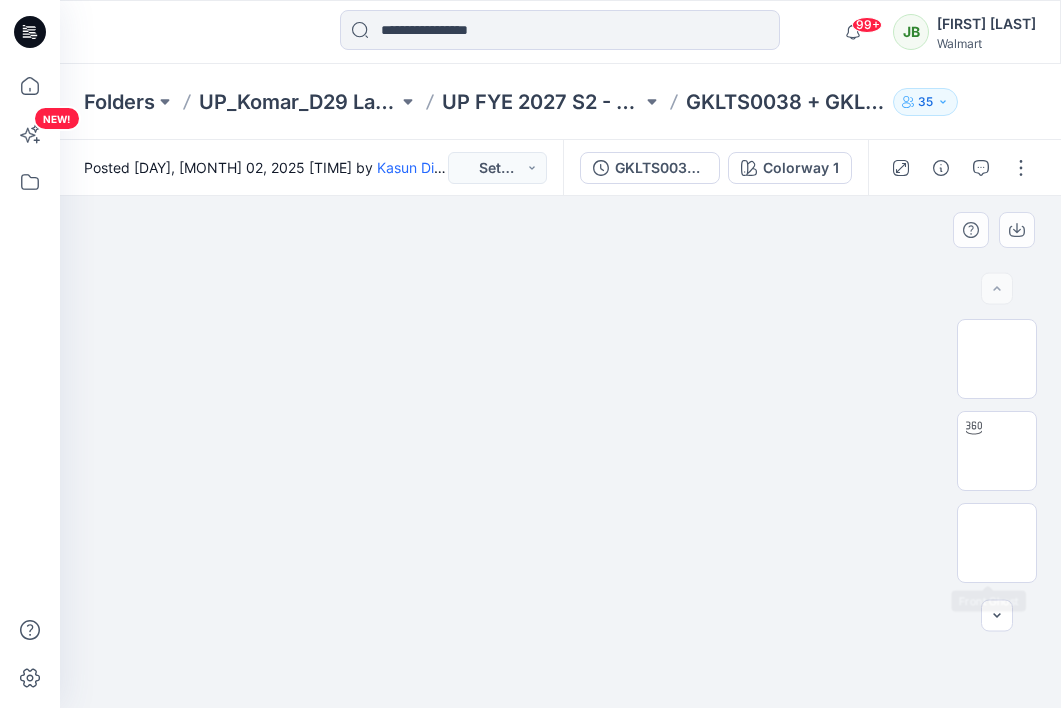 drag, startPoint x: 1030, startPoint y: 656, endPoint x: 1028, endPoint y: 687, distance: 31.06445 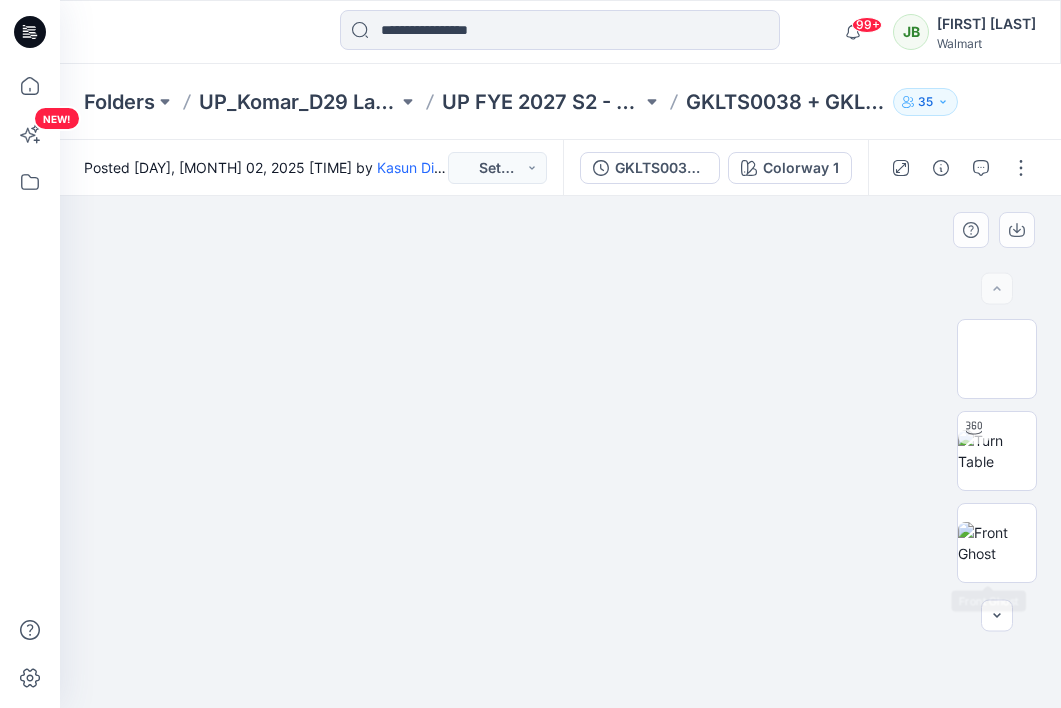 click at bounding box center (560, 452) 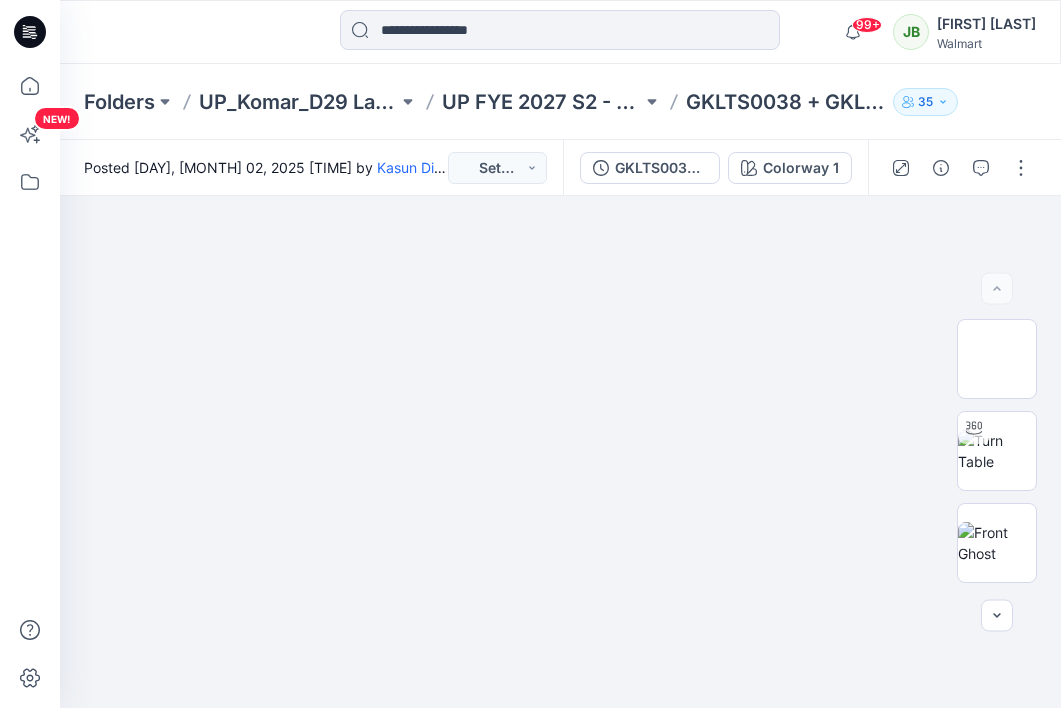 drag, startPoint x: 1045, startPoint y: 696, endPoint x: 1314, endPoint y: 808, distance: 291.3846 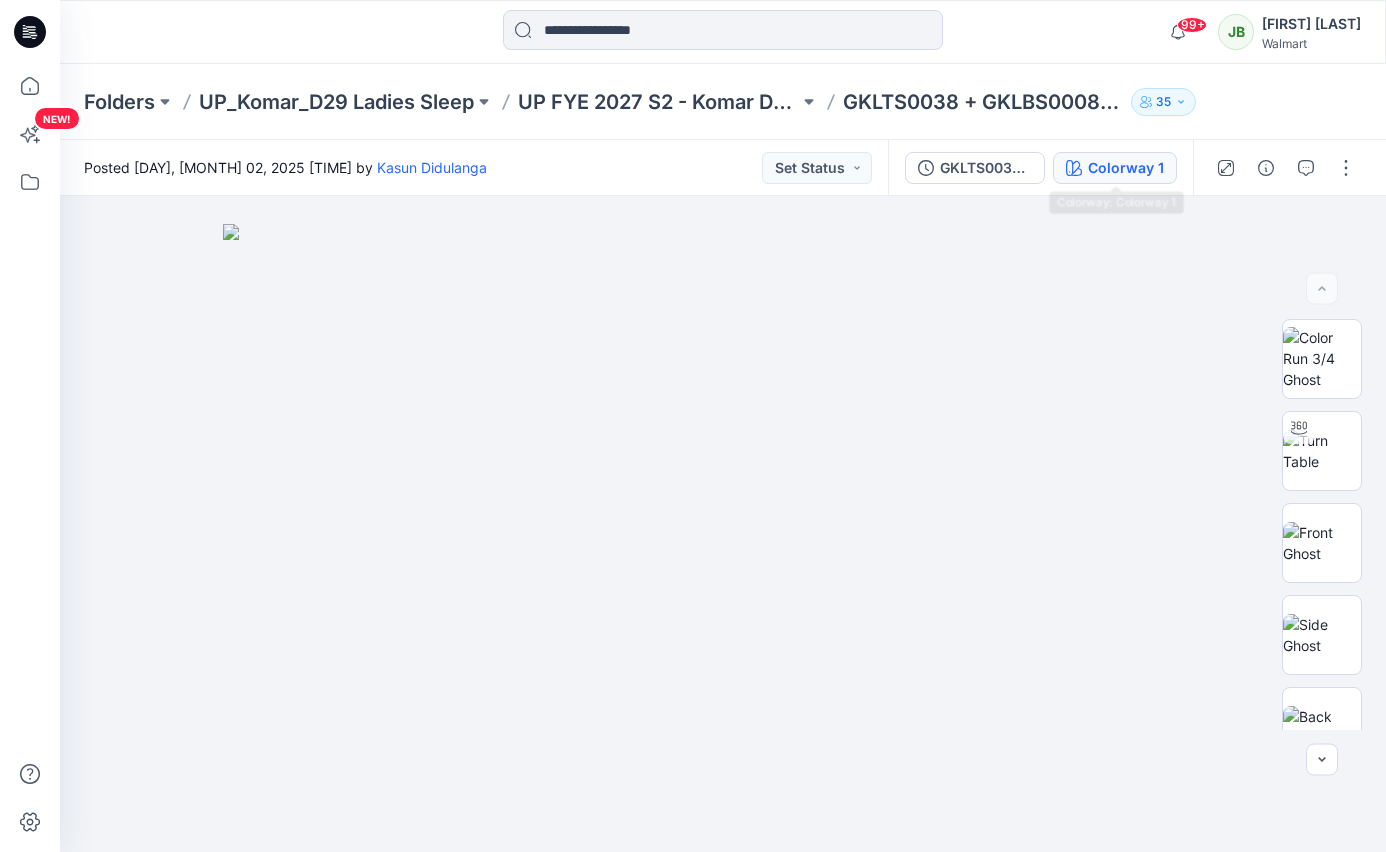 click on "Colorway 1" at bounding box center [1115, 168] 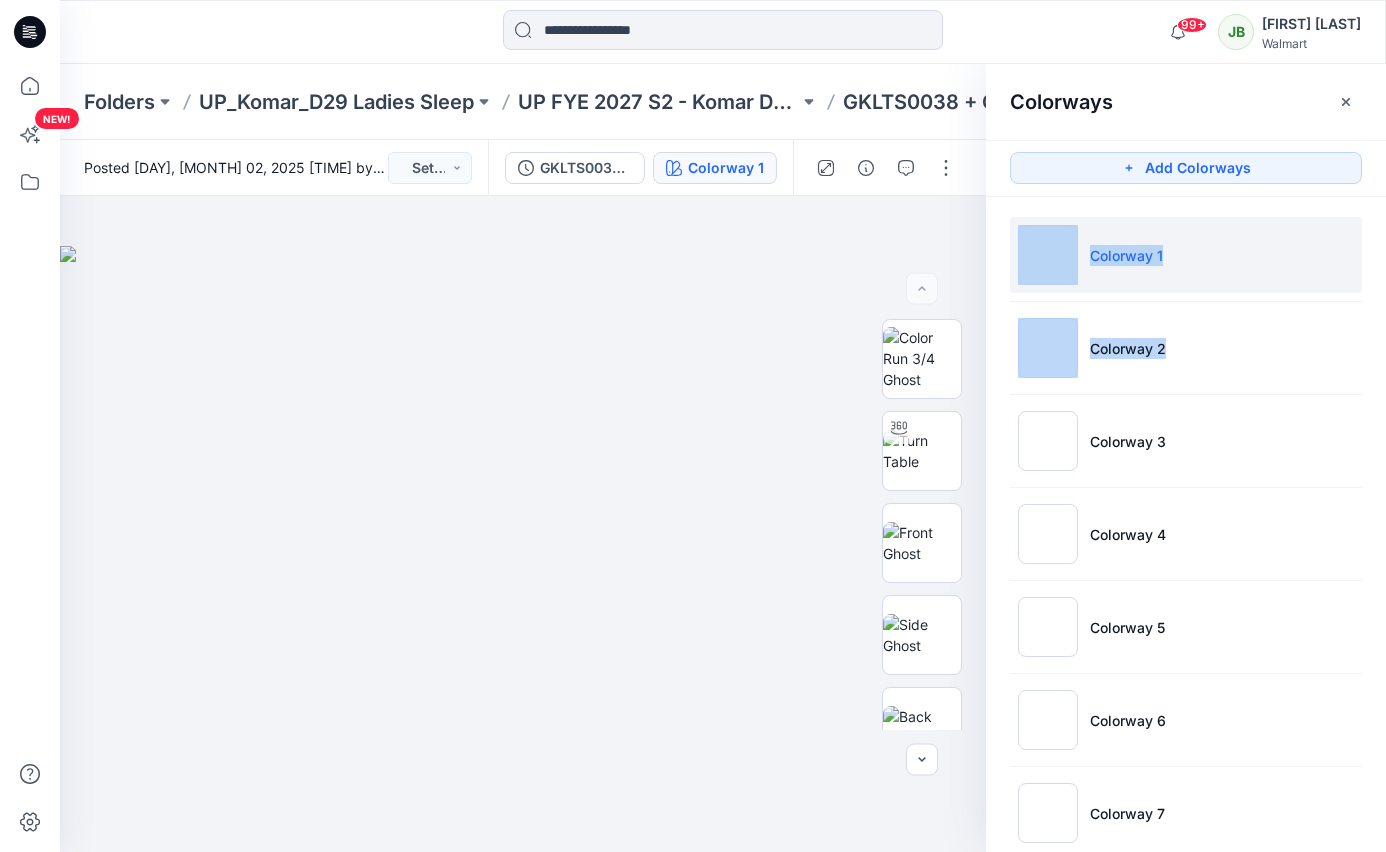 drag, startPoint x: 1380, startPoint y: 302, endPoint x: 1385, endPoint y: 352, distance: 50.24938 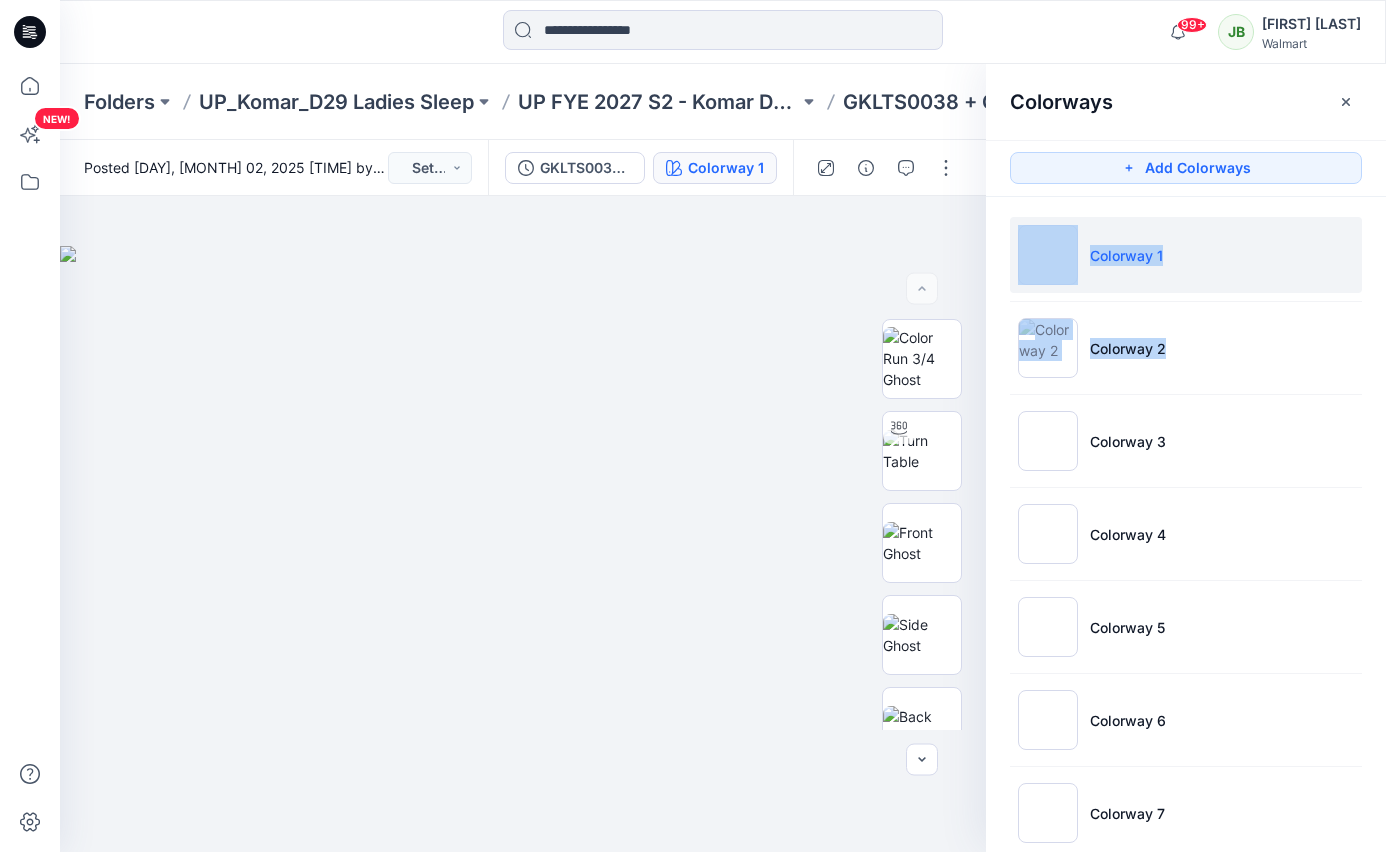 click on "Colorway 1 Colorway 2 Colorway 3 Colorway 4 Colorway 5 Colorway 6 Colorway 7 Colorway 8 Colorway 9 Colorway 10 Colorway 11 Colorway 12 Colorway 13 Colorway 14 Colorway 15 Colorway 16 Colorway 17 Colorway 18 Colorway 19 Colorway 20 Colorway 21 Colorway 22 Colorway 23 Colorway 24 Colorway 25" at bounding box center [1186, 1371] 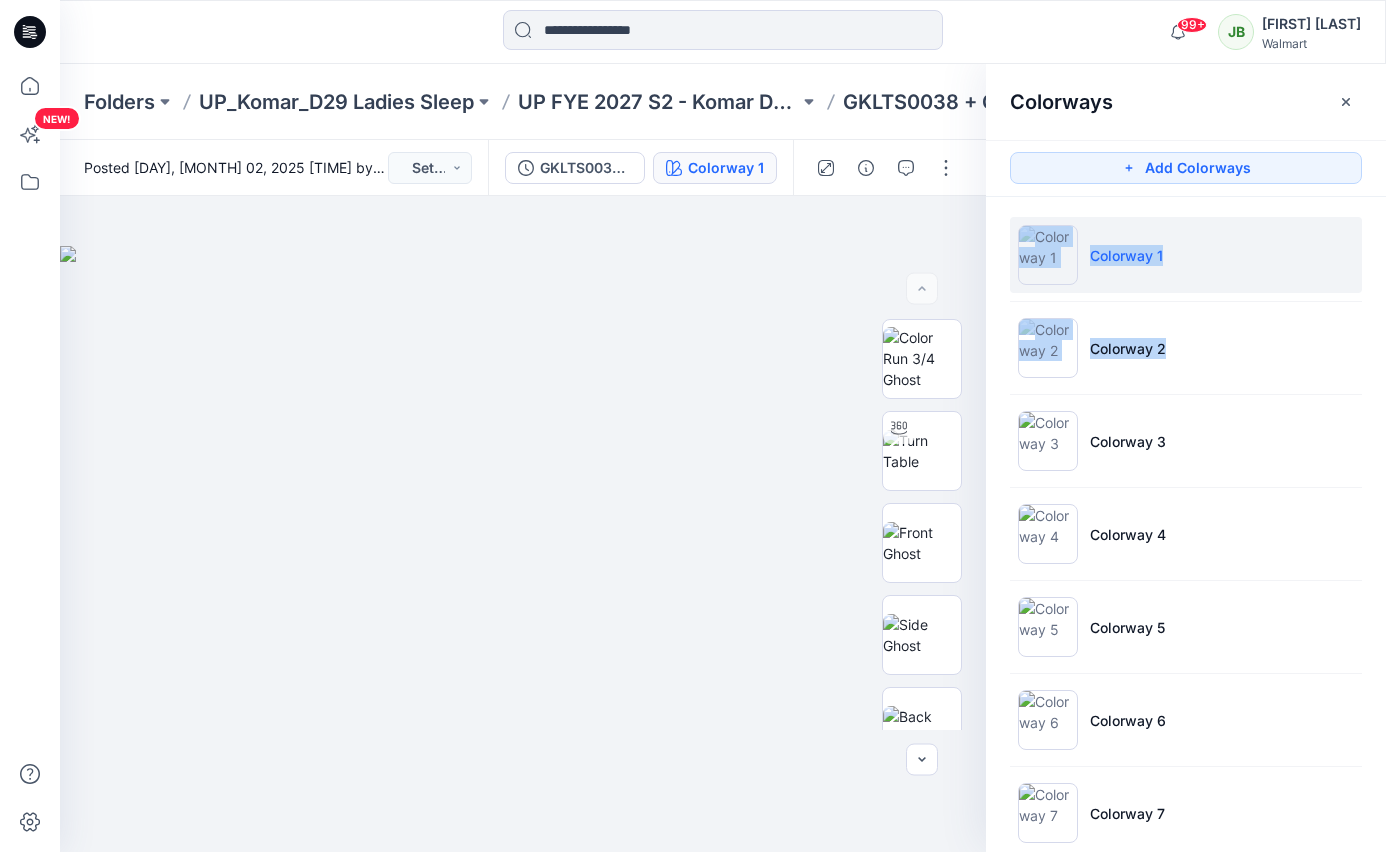 click on "Colorway 1 Colorway 2 Colorway 3 Colorway 4 Colorway 5 Colorway 6 Colorway 7 Colorway 8 Colorway 9 Colorway 10 Colorway 11 Colorway 12 Colorway 13 Colorway 14 Colorway 15 Colorway 16 Colorway 17 Colorway 18 Colorway 19 Colorway 20 Colorway 21 Colorway 22 Colorway 23 Colorway 24 Colorway 25" at bounding box center (1186, 1371) 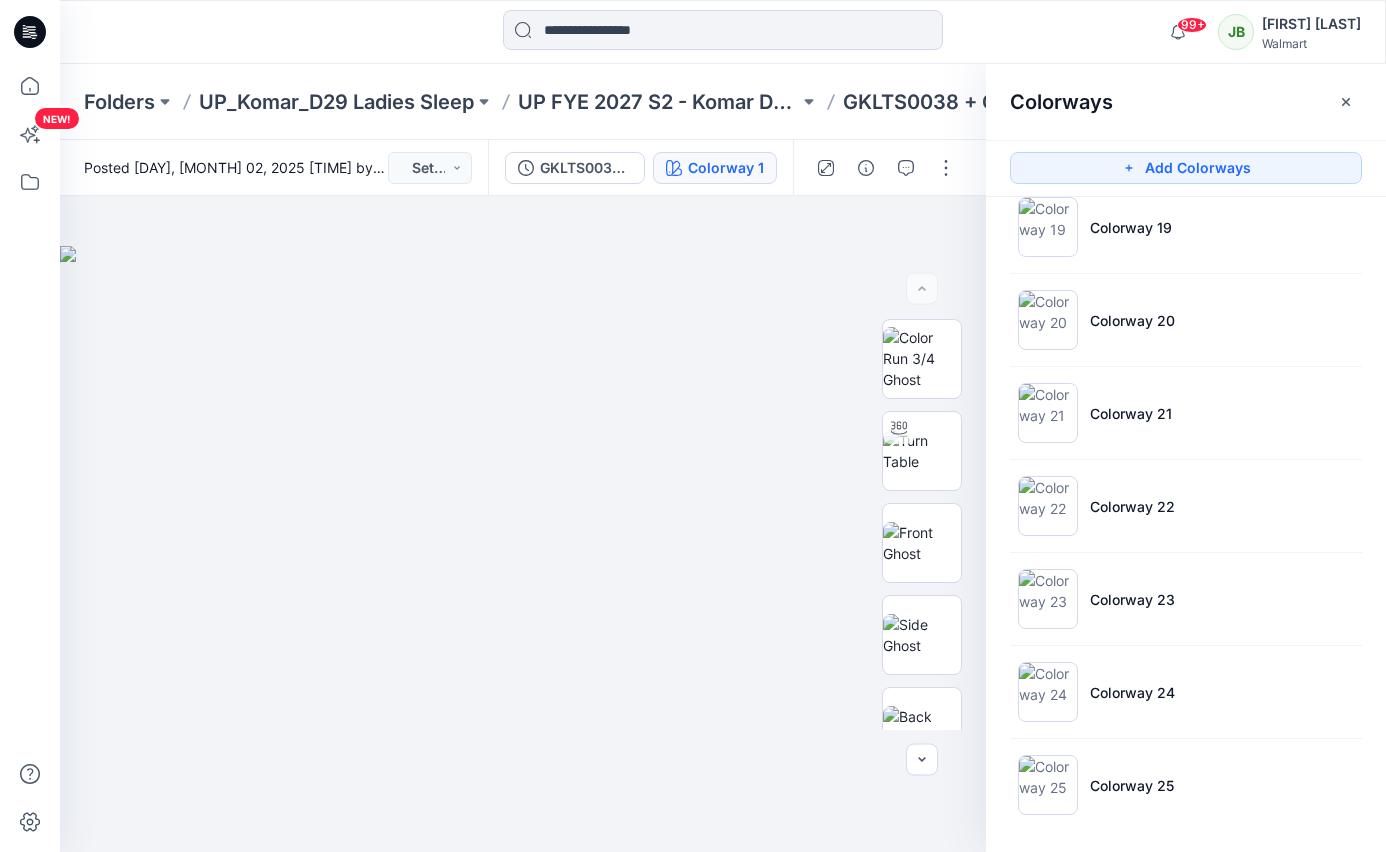 scroll, scrollTop: 1709, scrollLeft: 0, axis: vertical 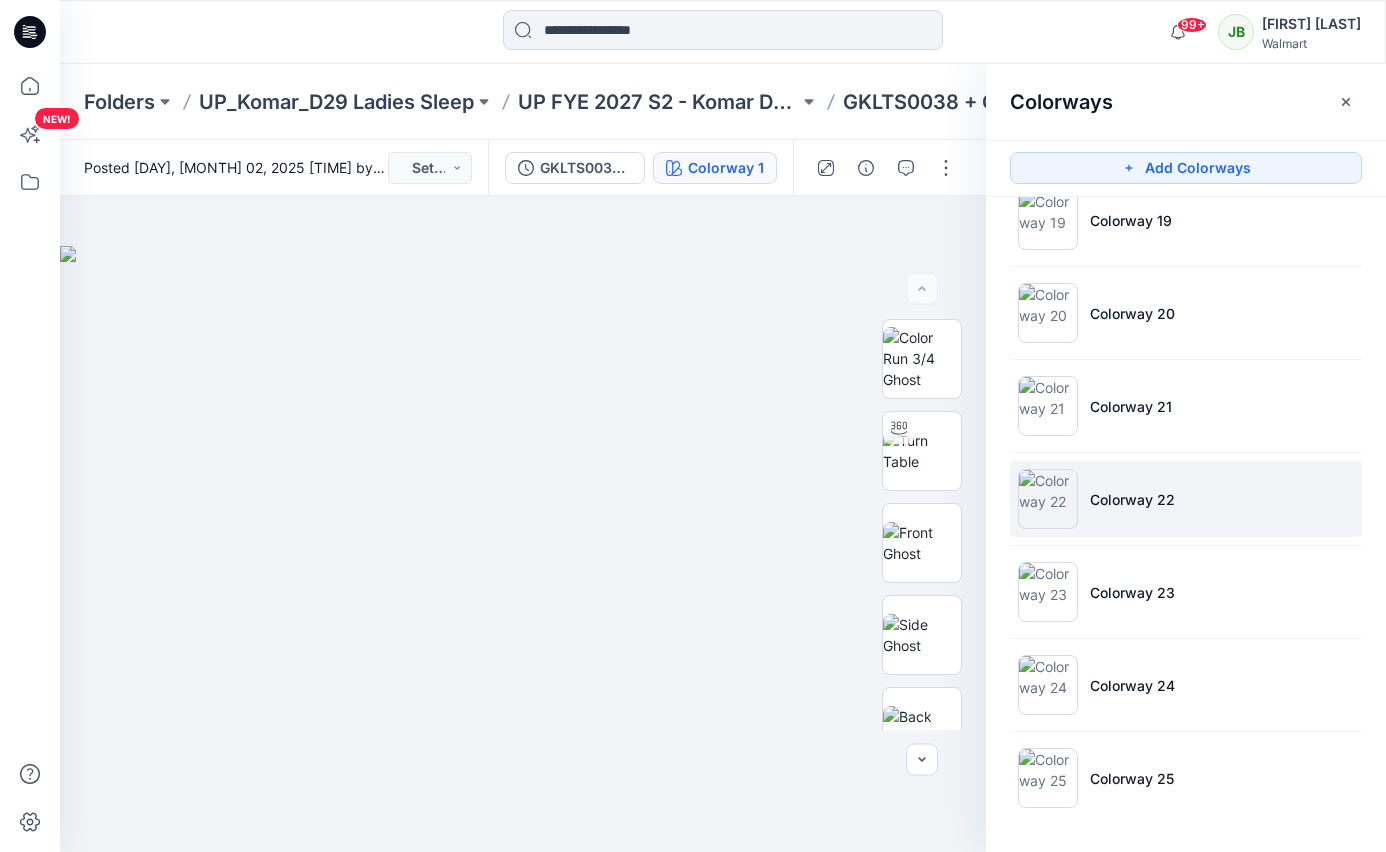 click at bounding box center (1048, 499) 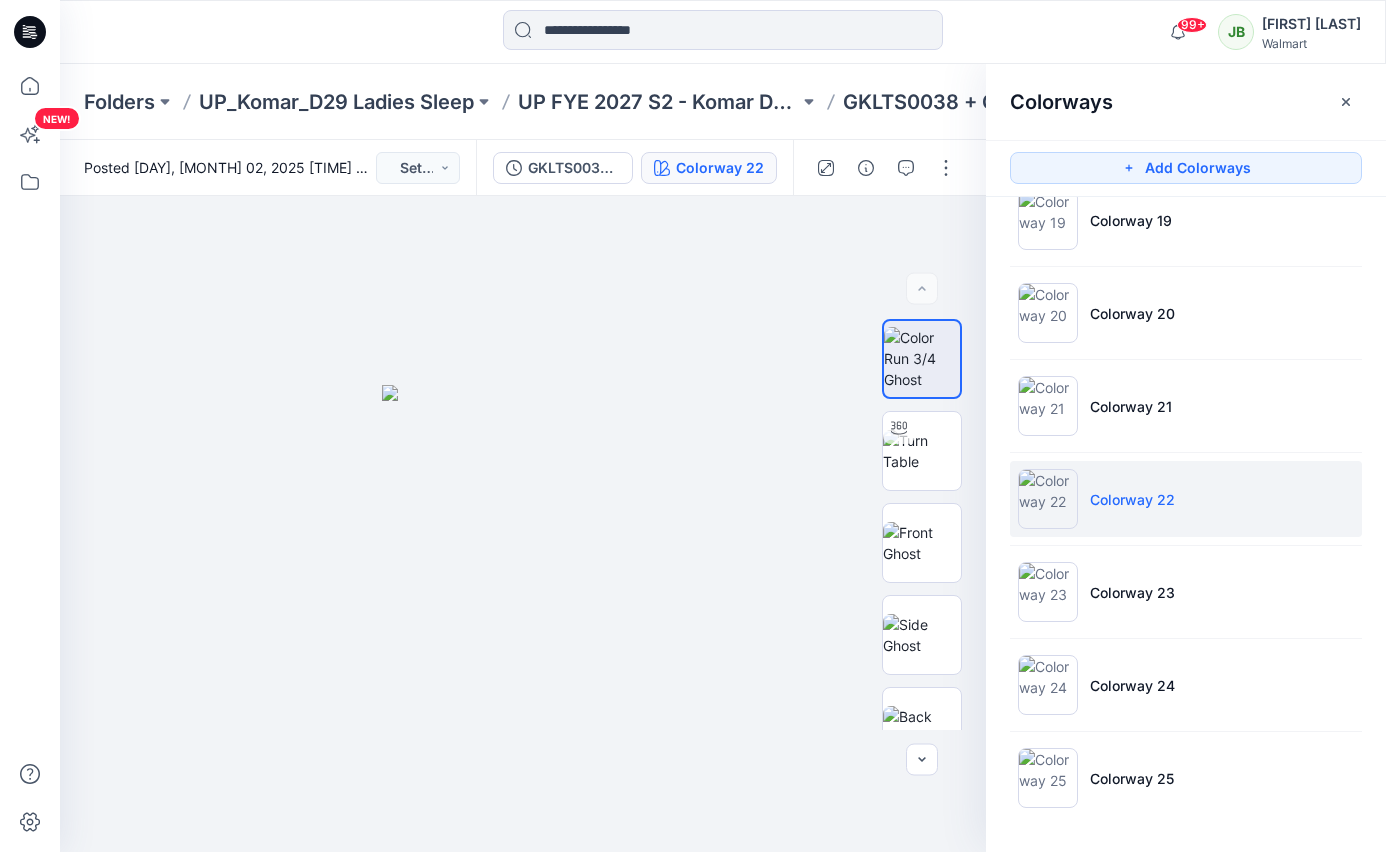 click at bounding box center [1048, 499] 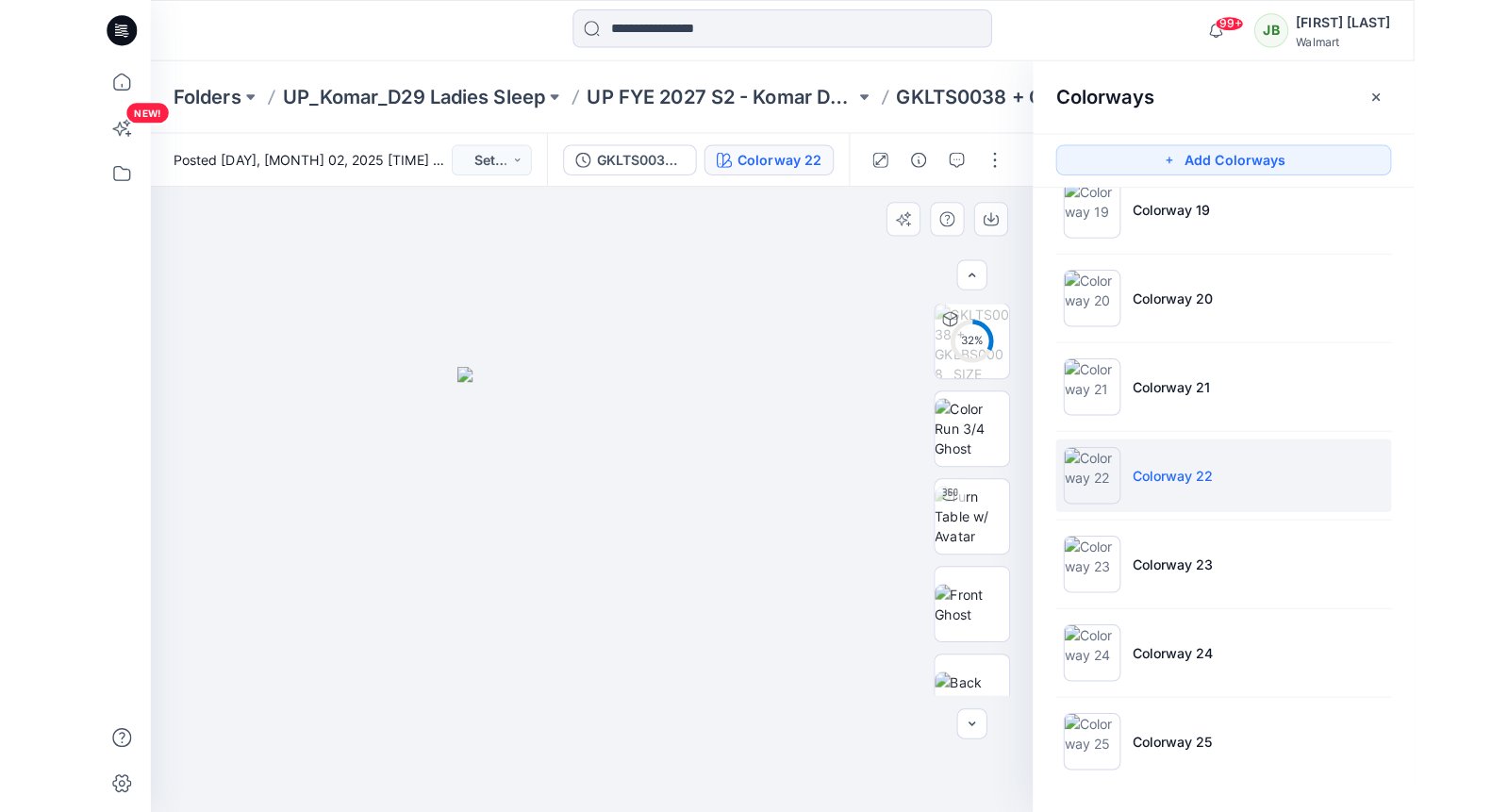 scroll, scrollTop: 435, scrollLeft: 0, axis: vertical 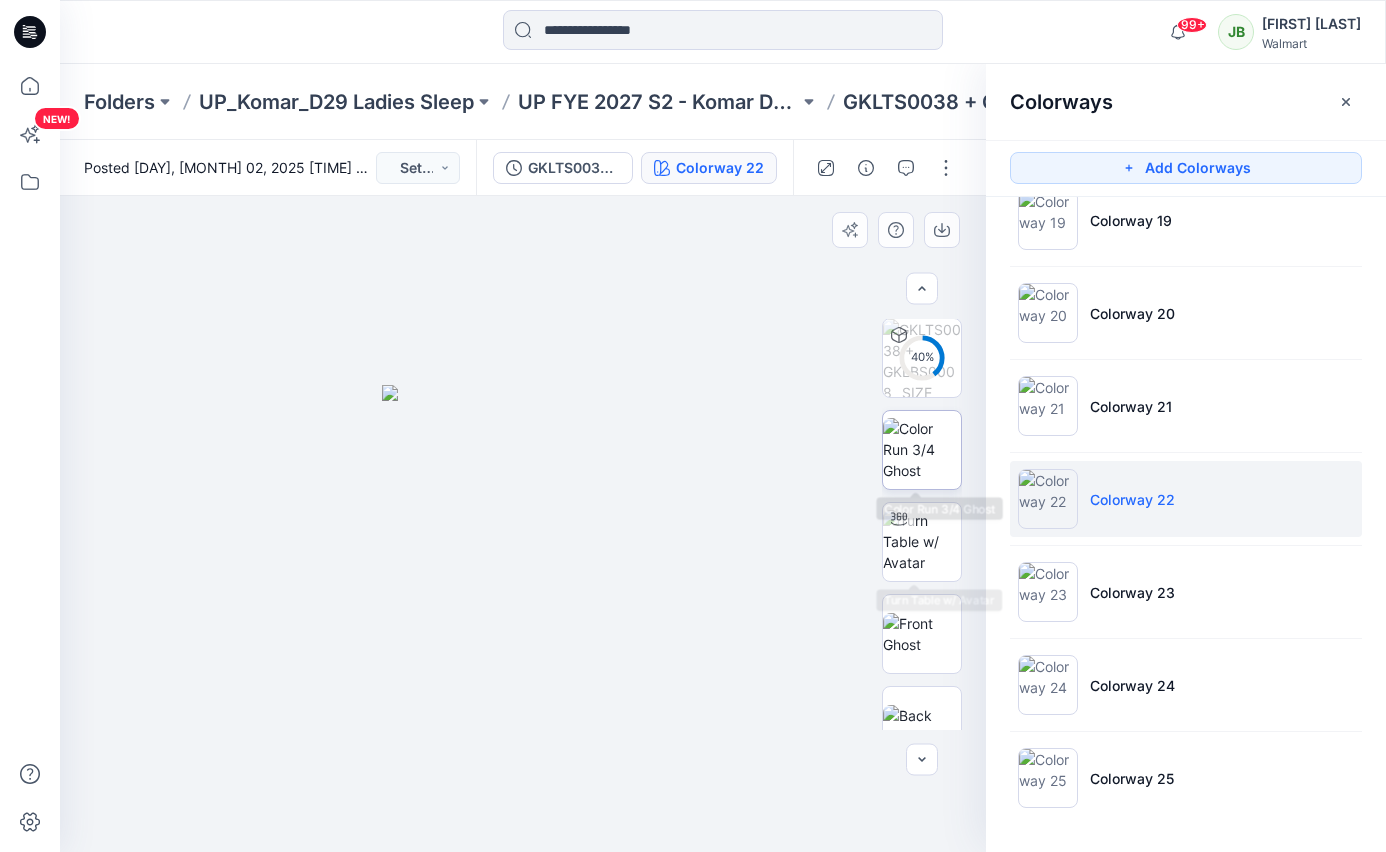 click at bounding box center [922, 449] 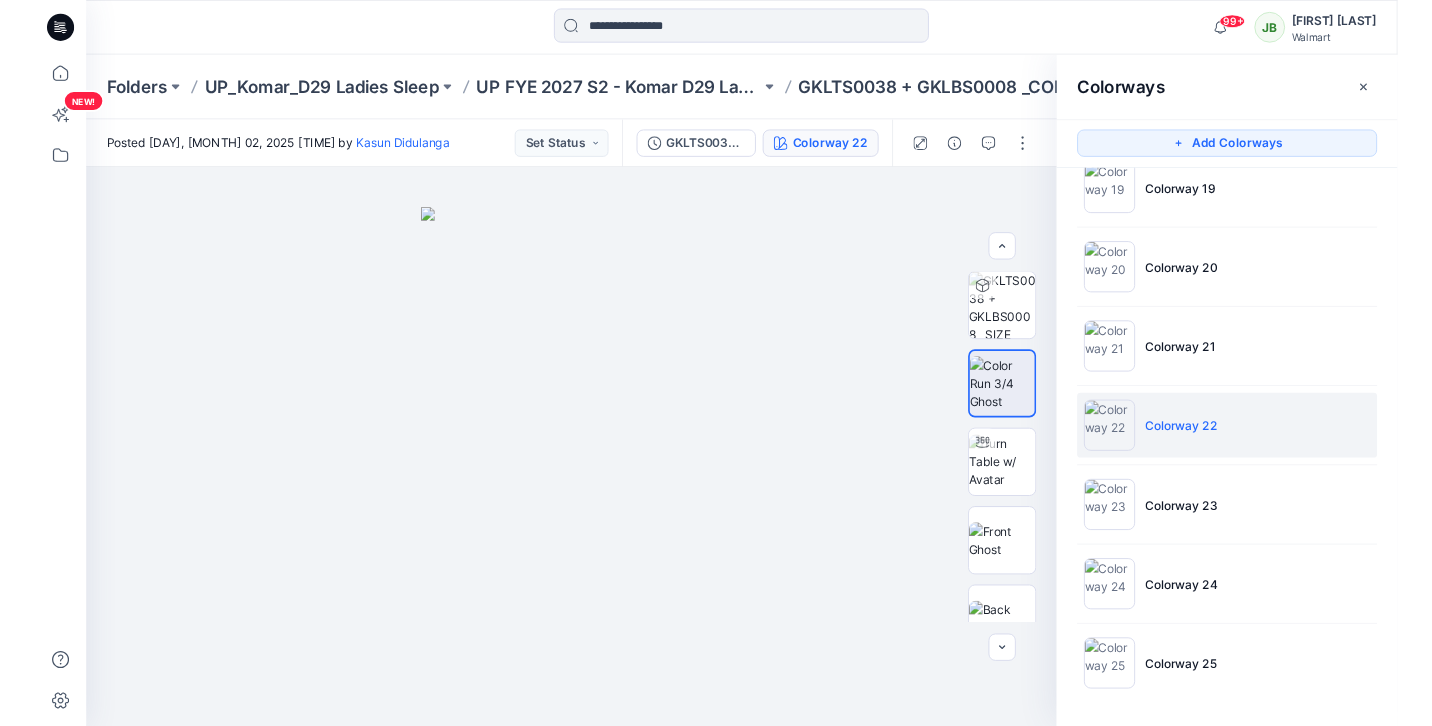 scroll, scrollTop: 1709, scrollLeft: 0, axis: vertical 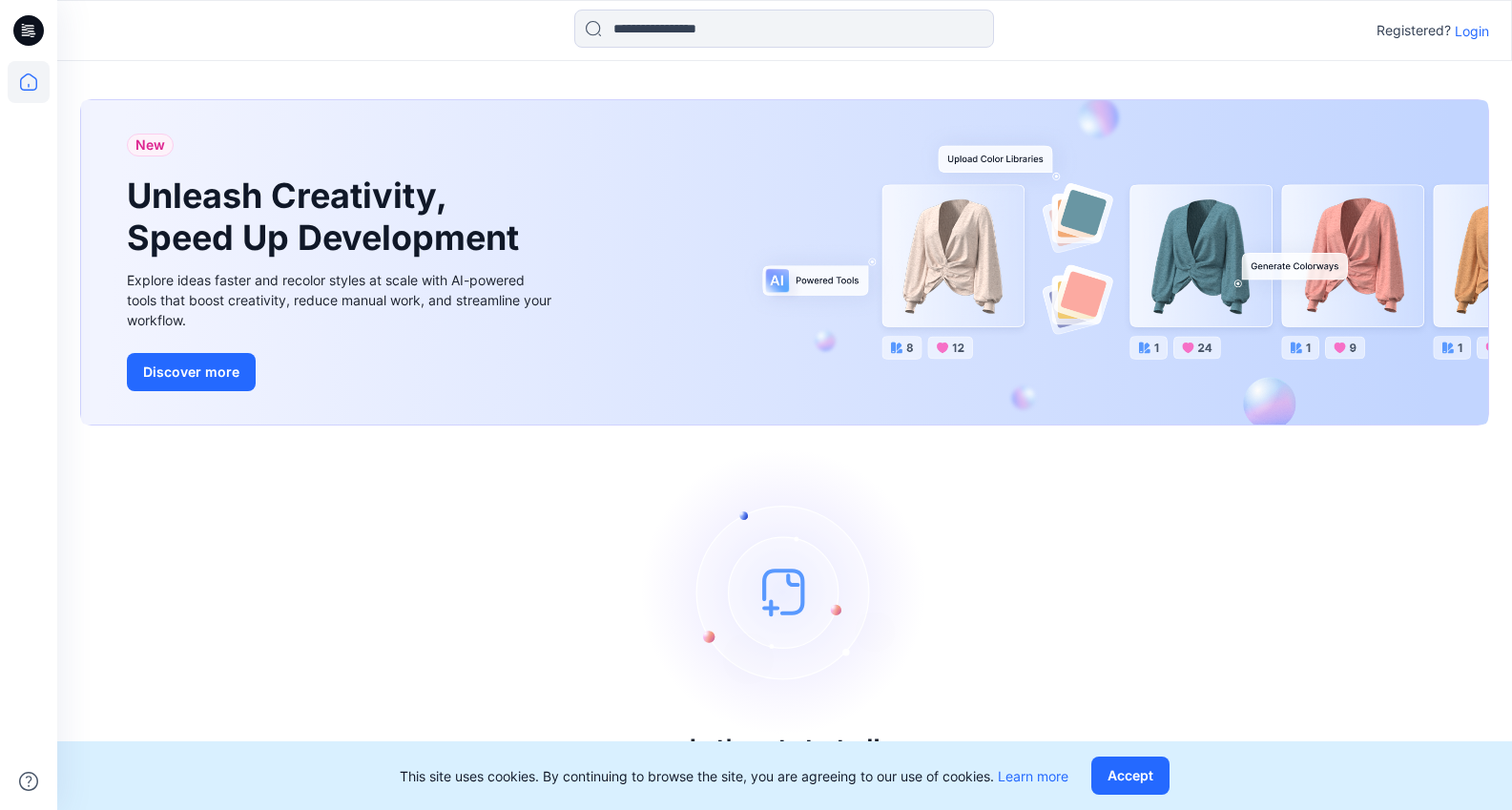 click on "Login" at bounding box center (1472, 31) 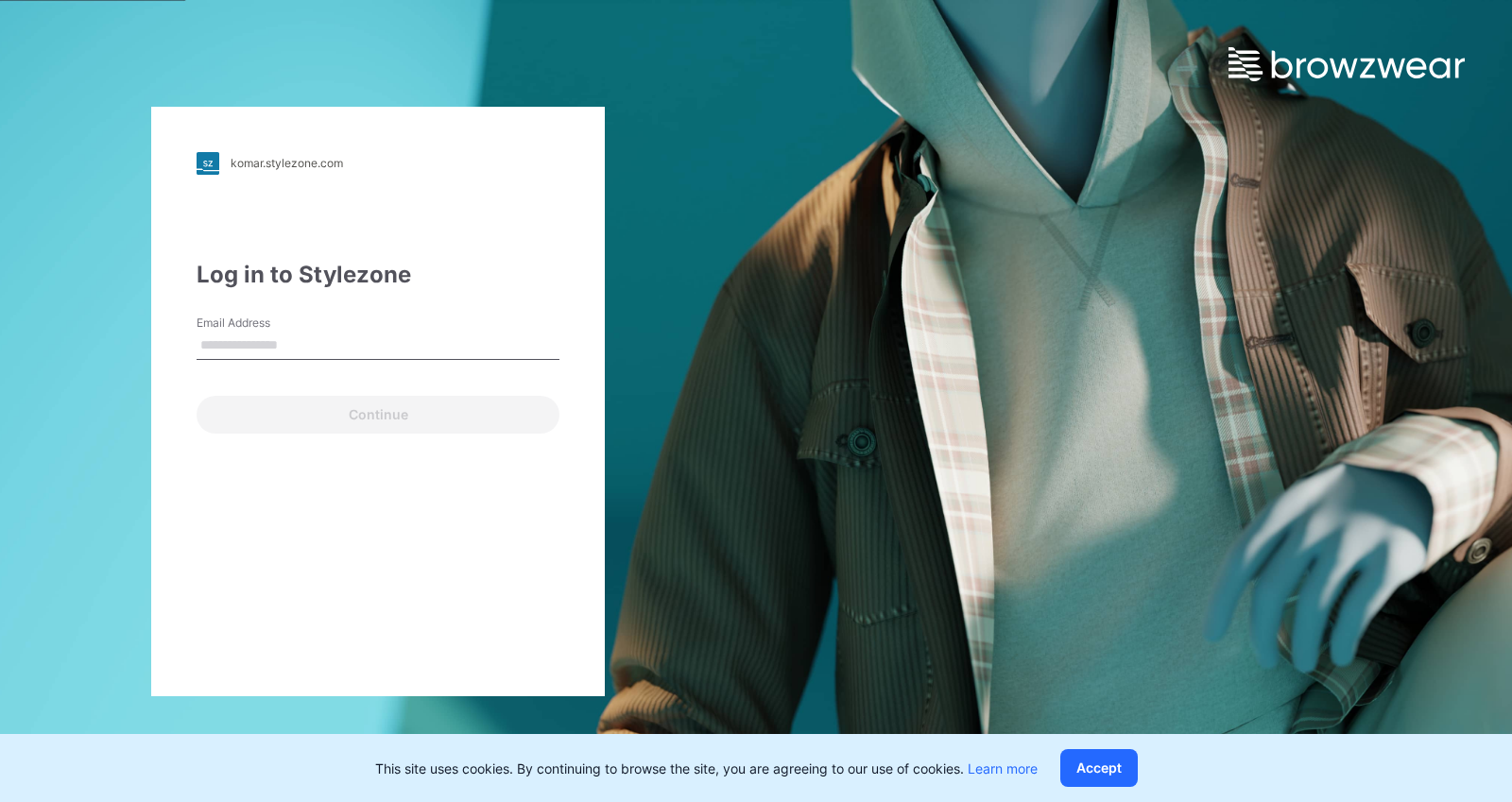 type on "**********" 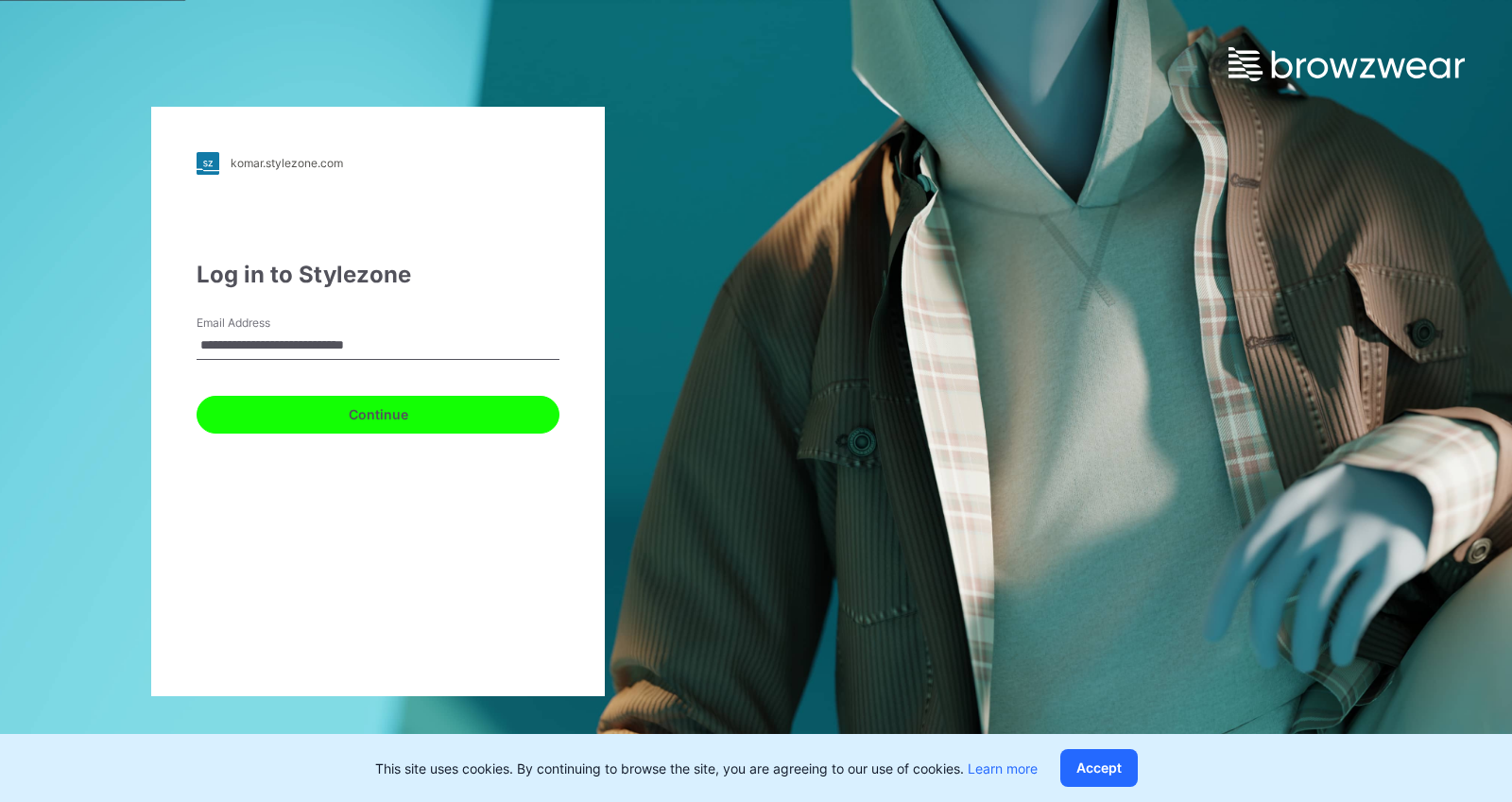 click on "Continue" at bounding box center [378, 415] 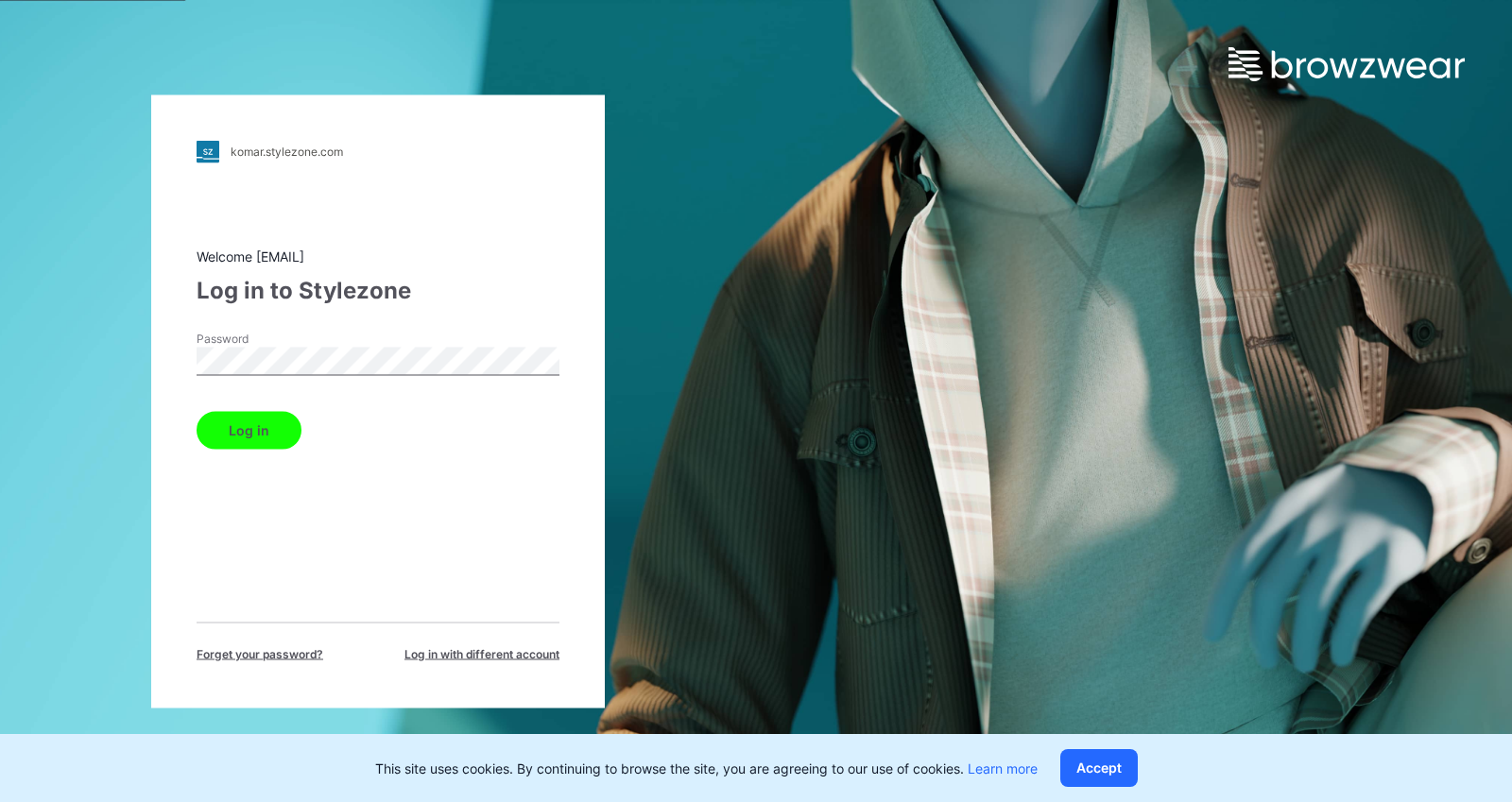click on "Log in" at bounding box center [249, 430] 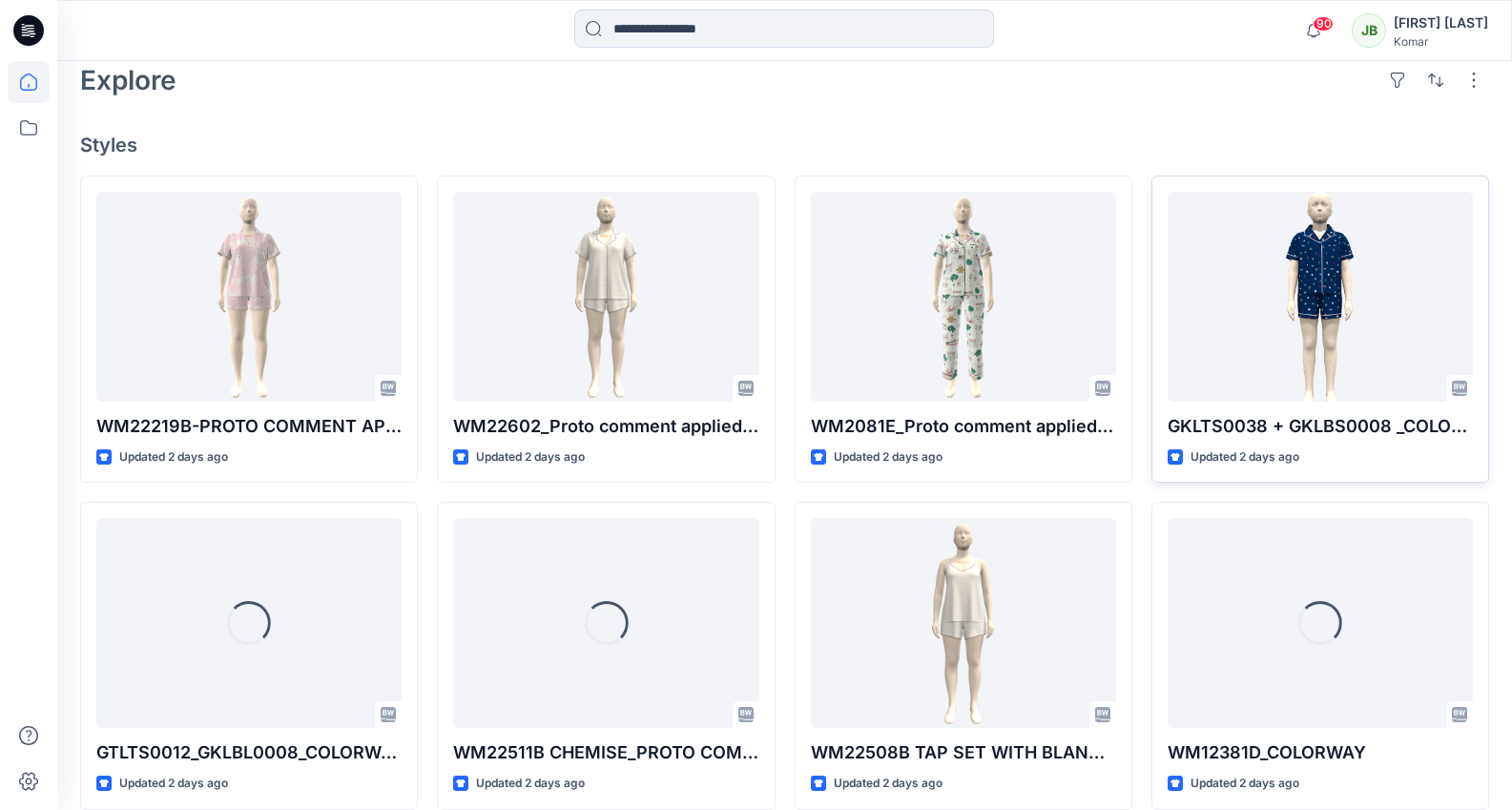 scroll, scrollTop: 449, scrollLeft: 0, axis: vertical 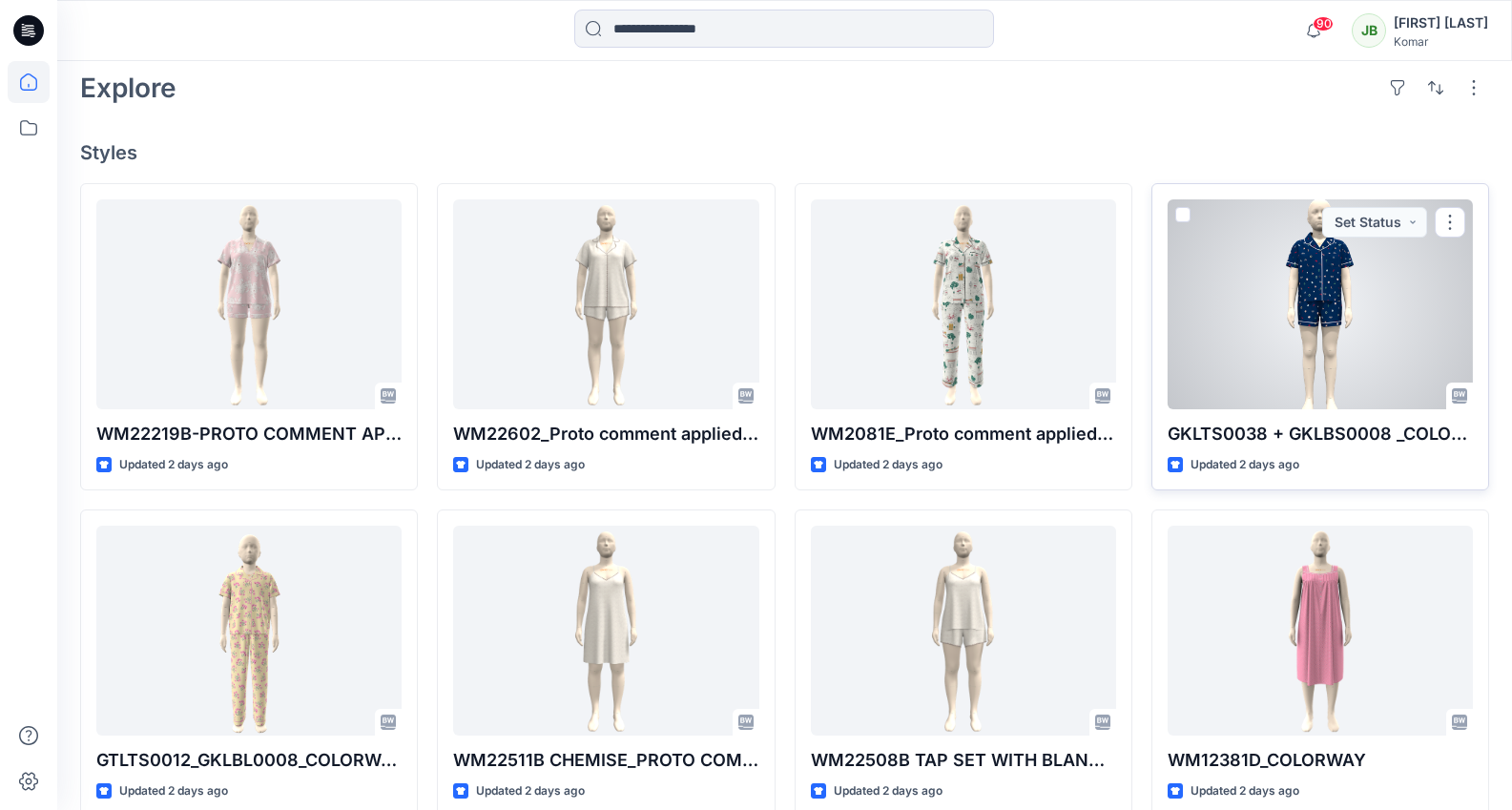 click at bounding box center [1320, 304] 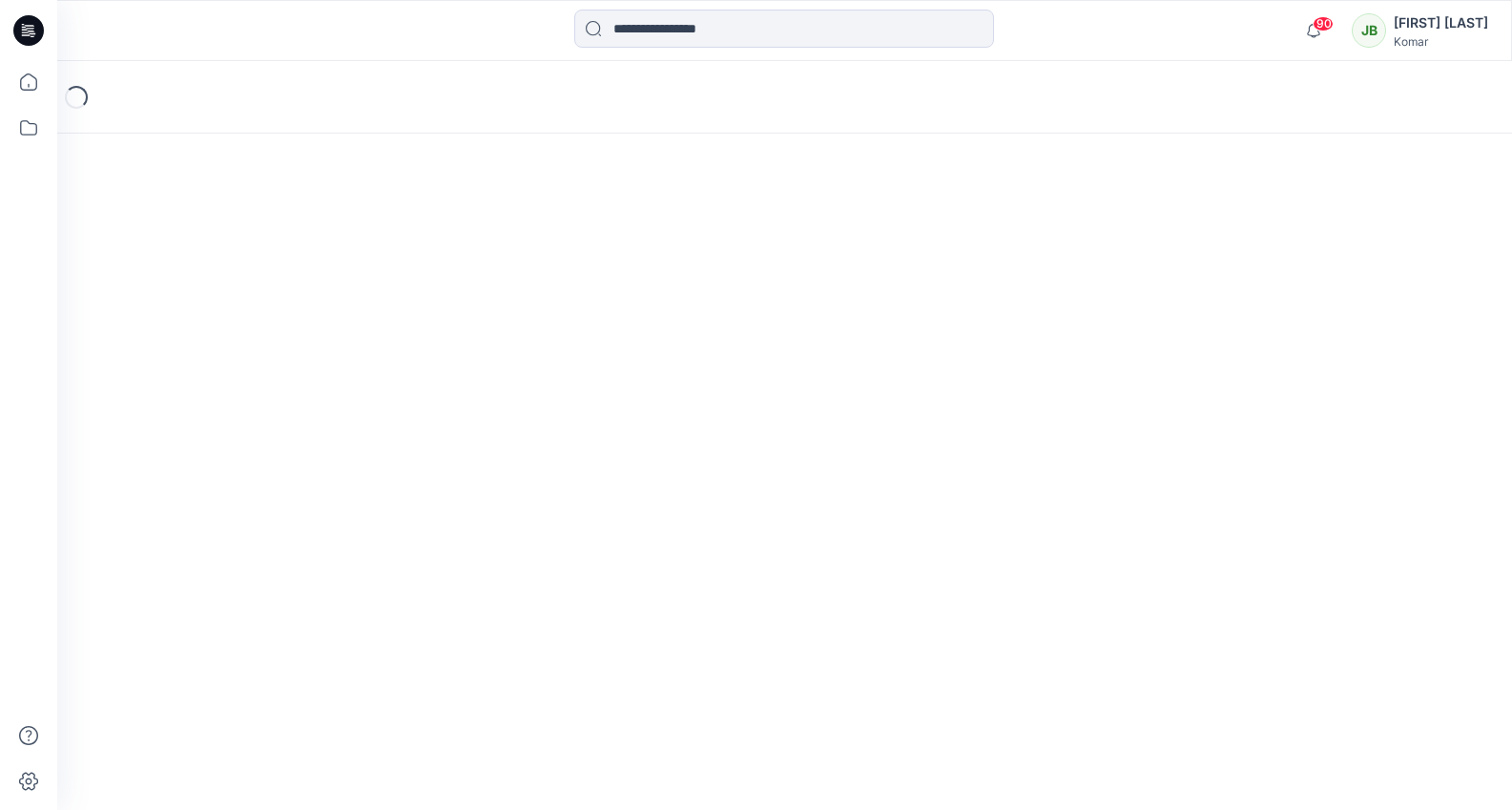 scroll, scrollTop: 0, scrollLeft: 0, axis: both 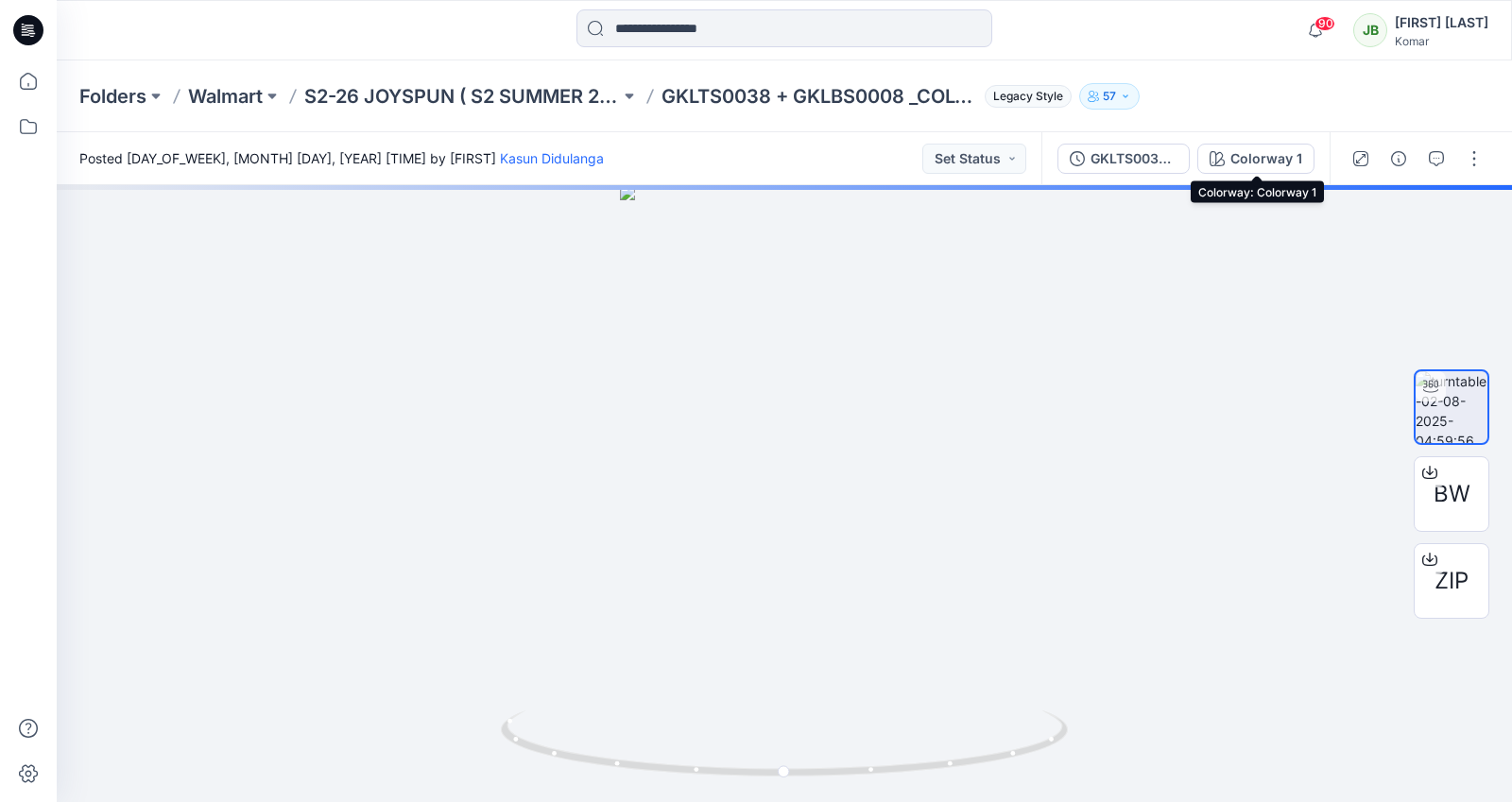 click on "Colorway 1" at bounding box center (1266, 159) 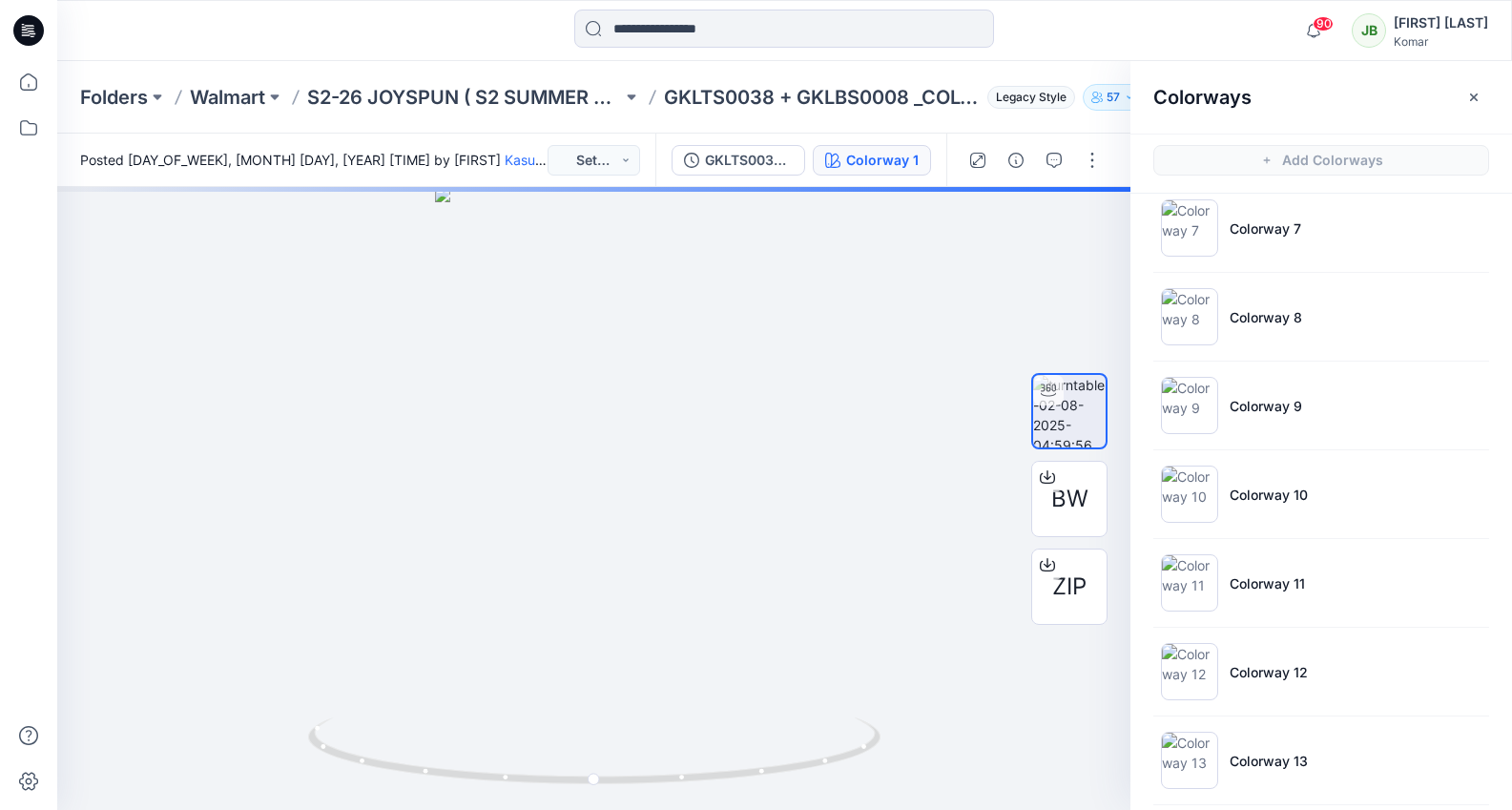 scroll, scrollTop: 559, scrollLeft: 0, axis: vertical 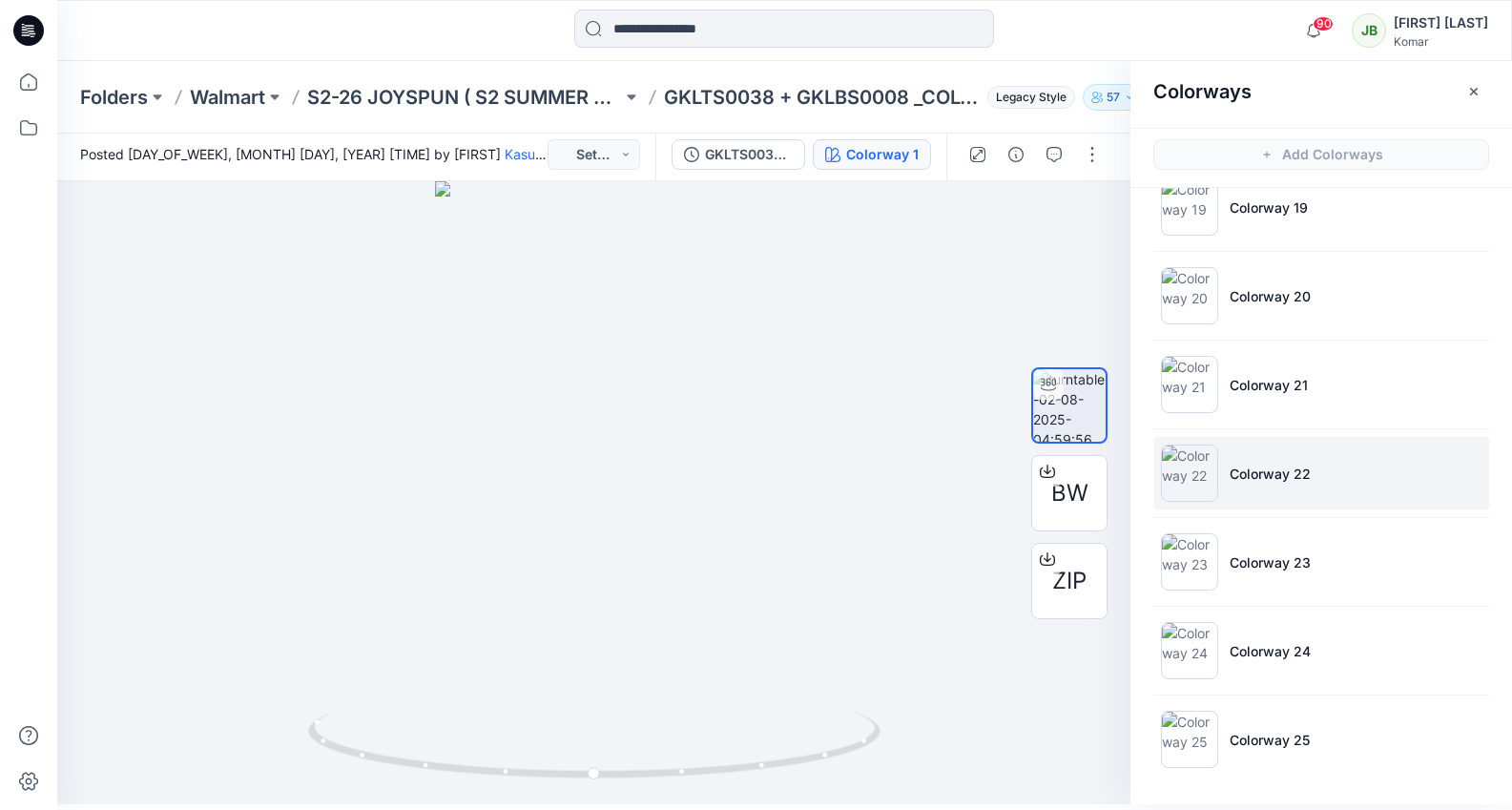 click on "Colorway 22" at bounding box center [1321, 473] 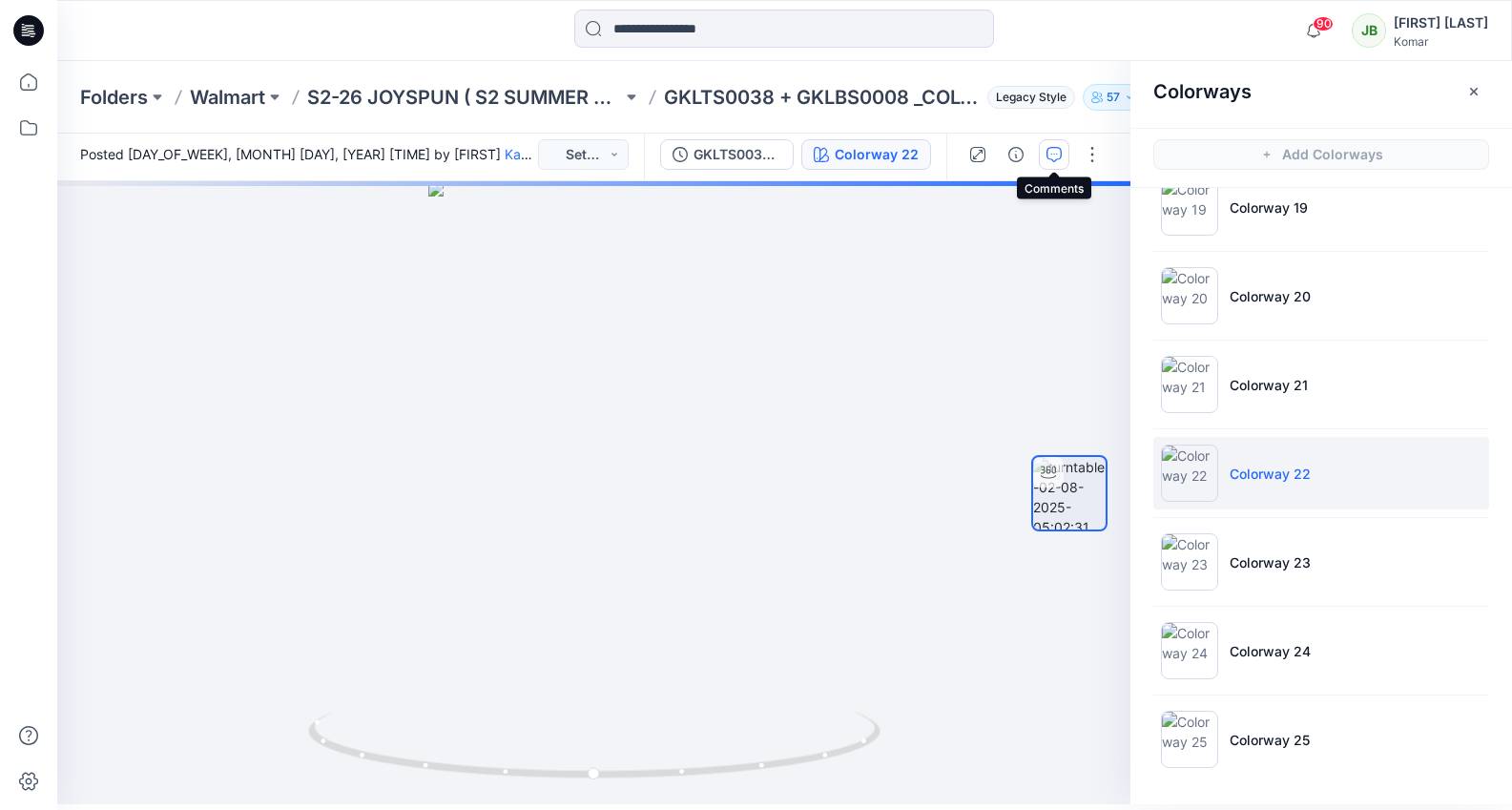 click 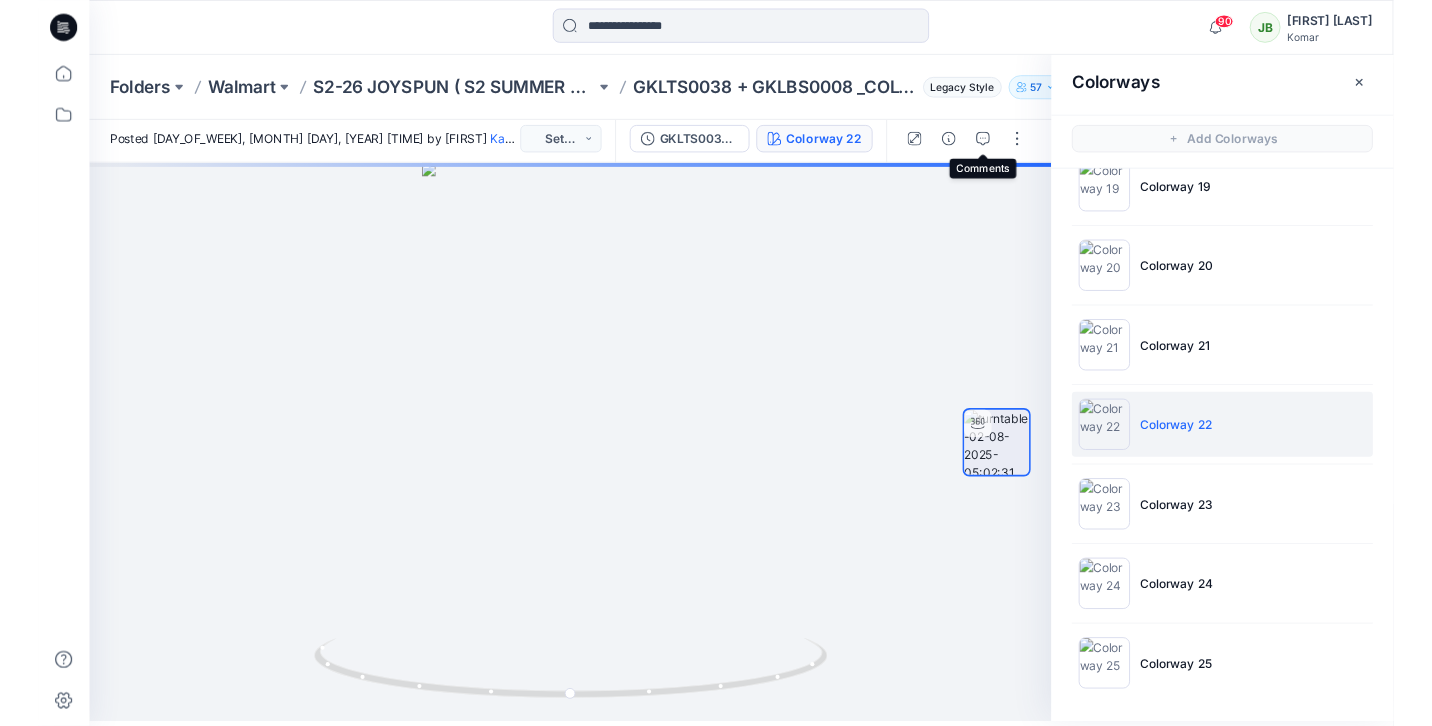 scroll, scrollTop: 0, scrollLeft: 0, axis: both 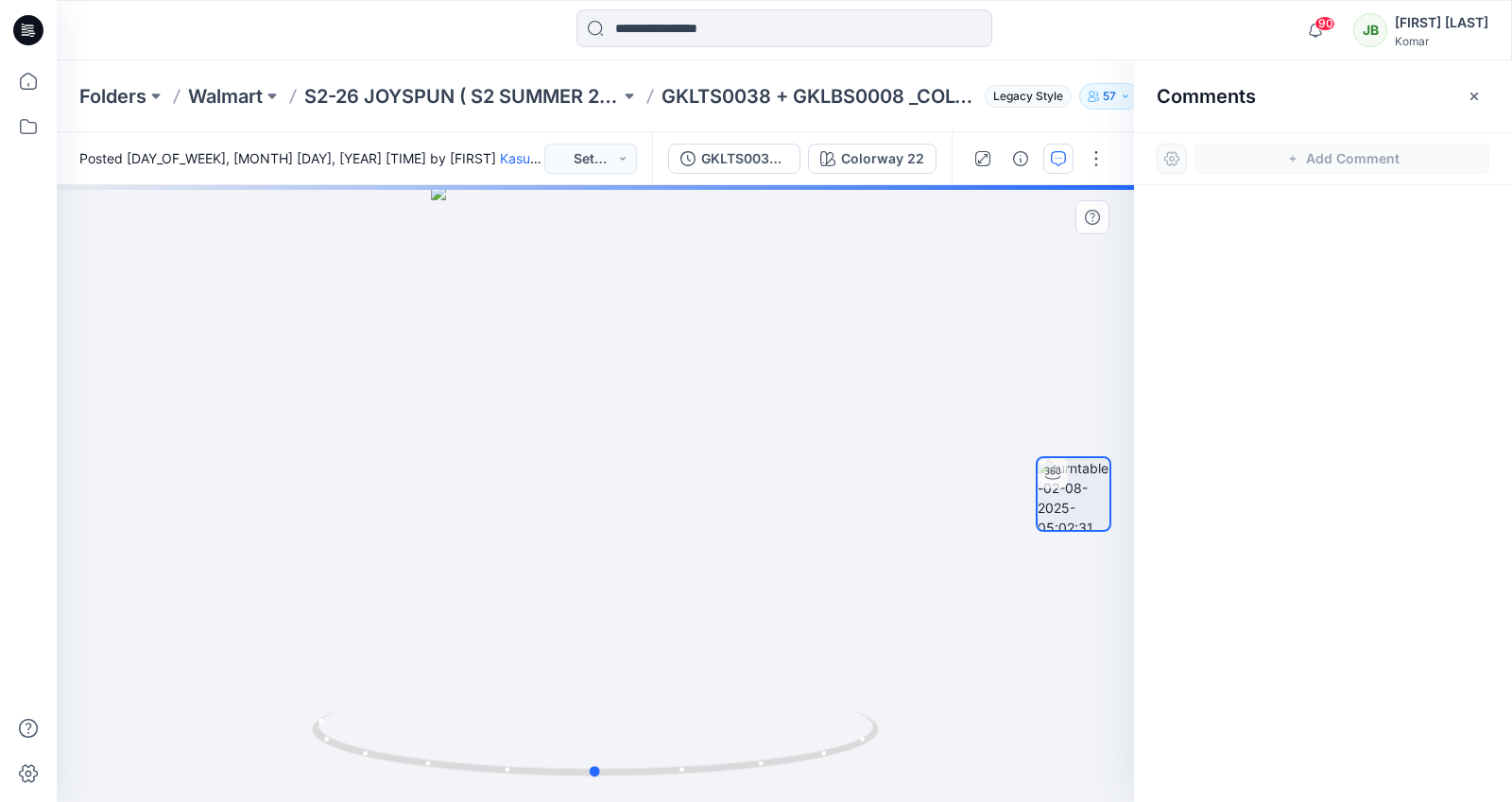 click at bounding box center (595, 493) 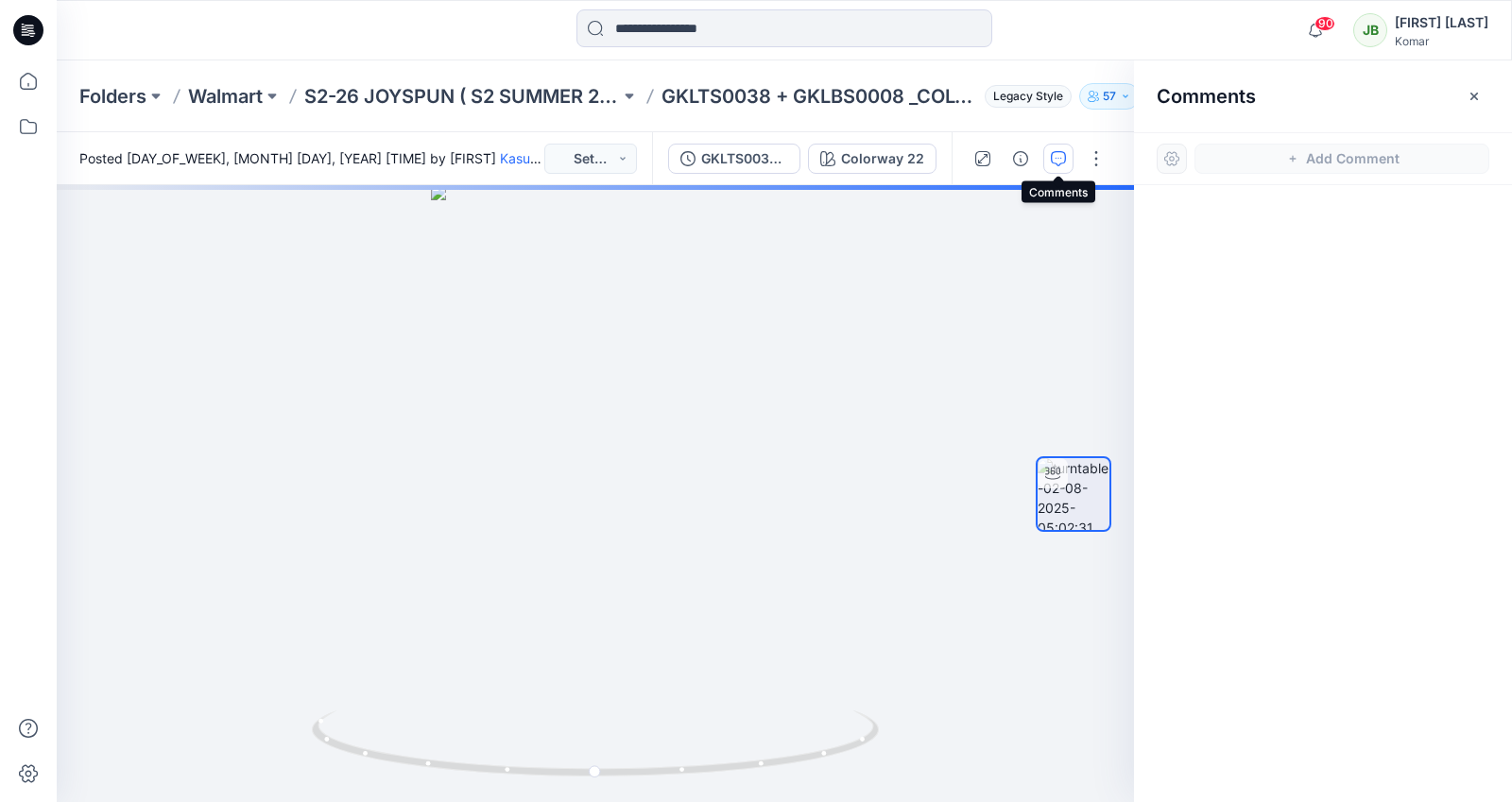 click 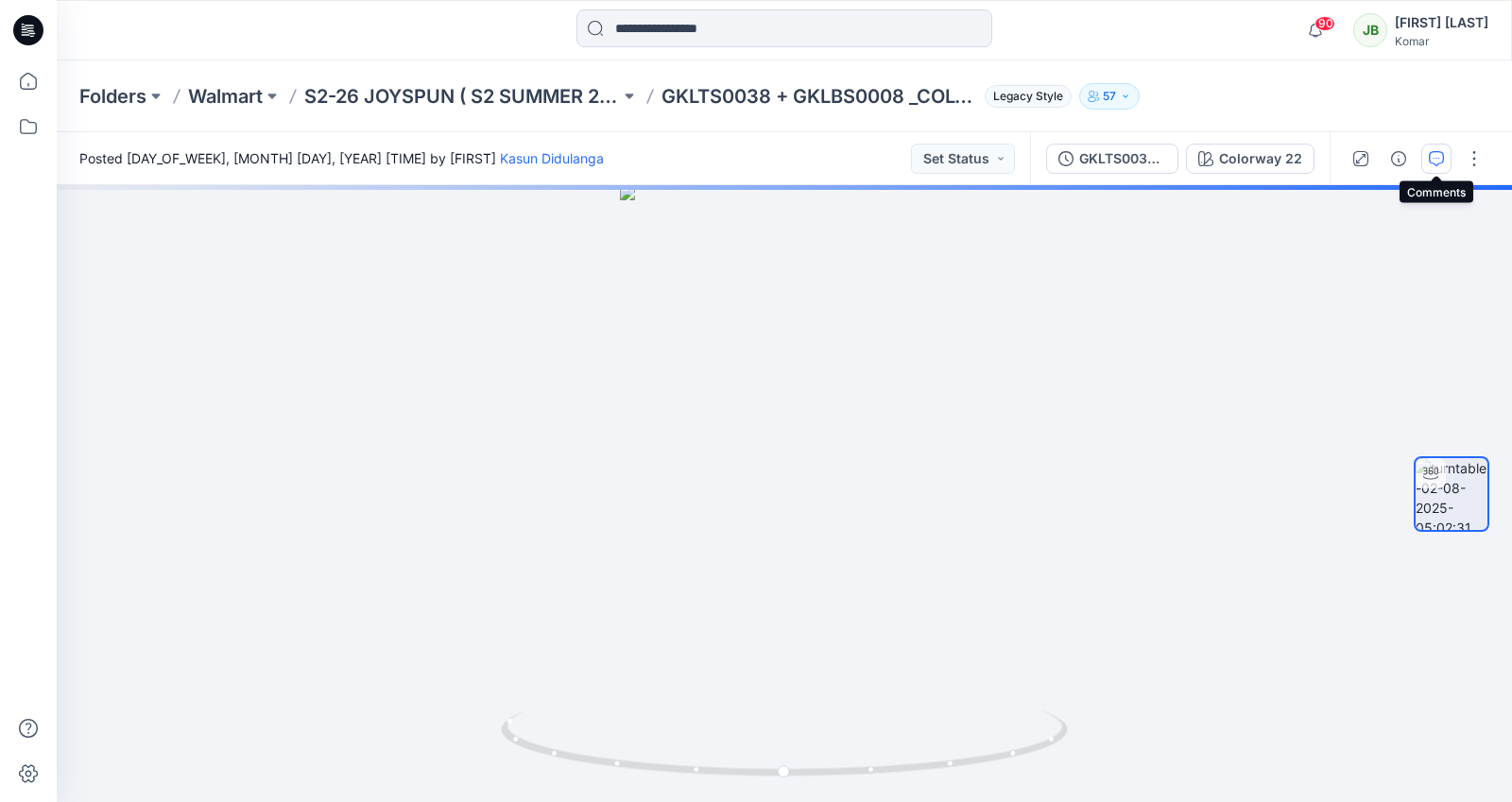 click 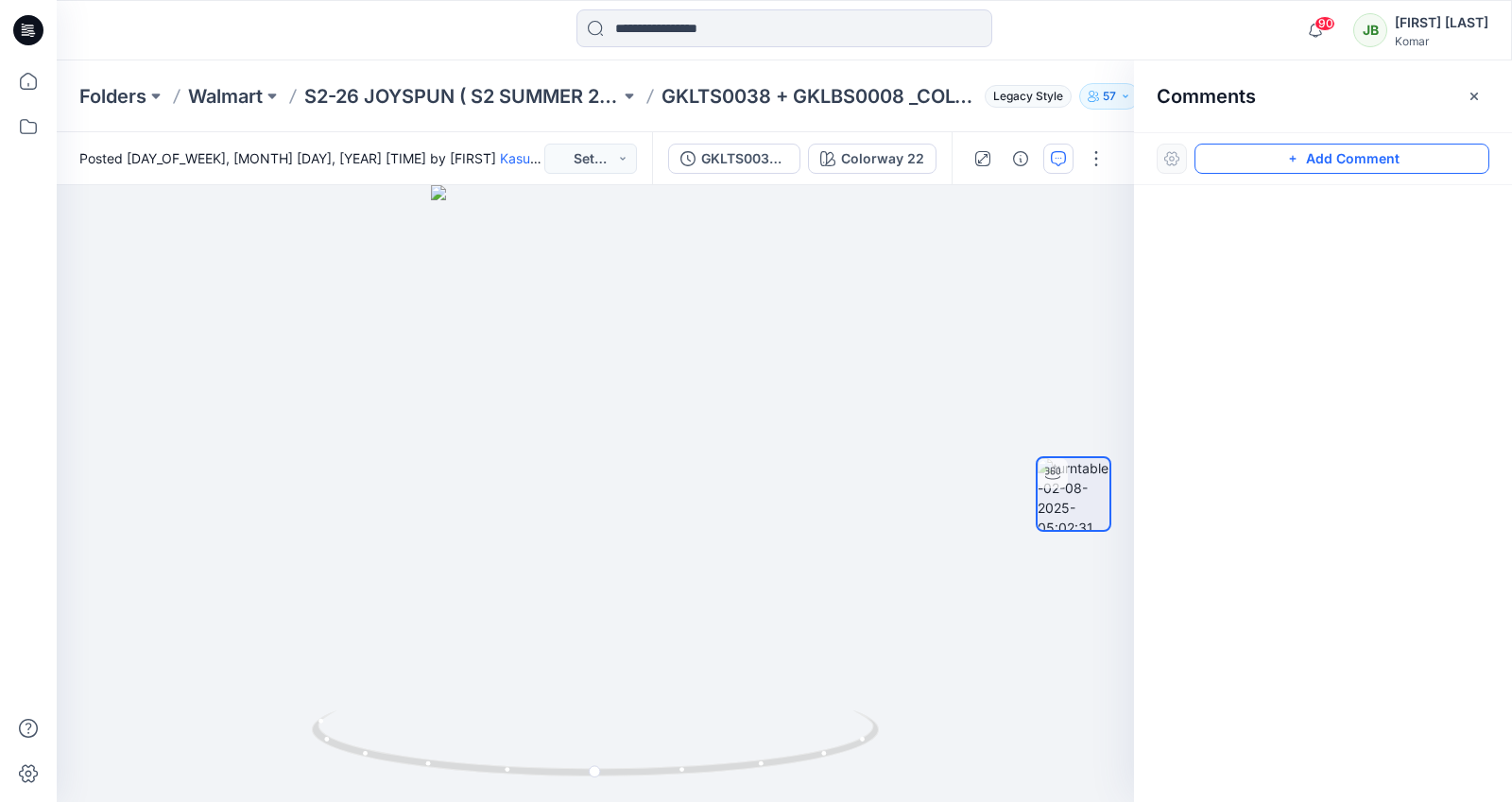 click on "Add Comment" at bounding box center (1342, 159) 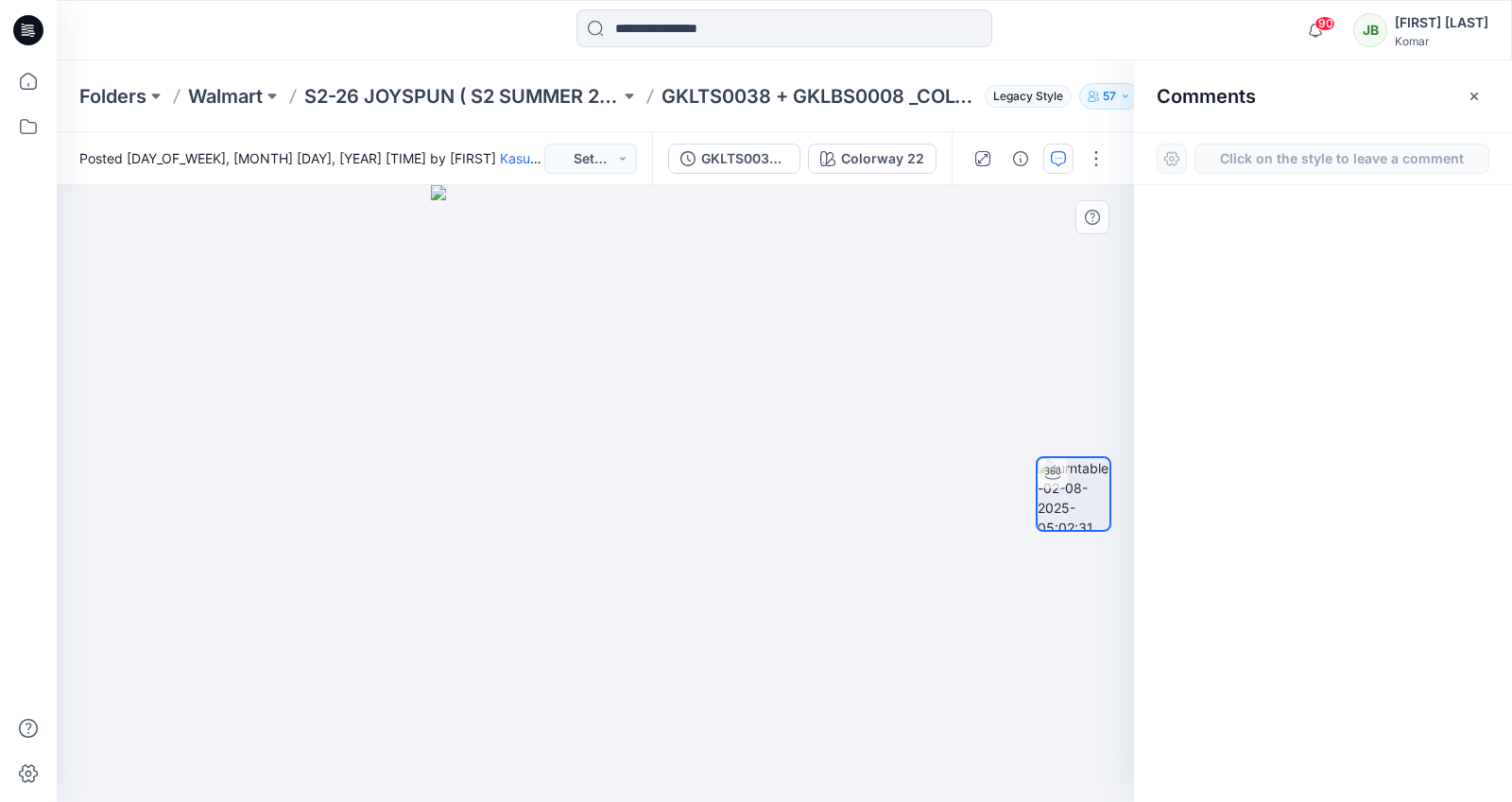 click on "1" at bounding box center [595, 493] 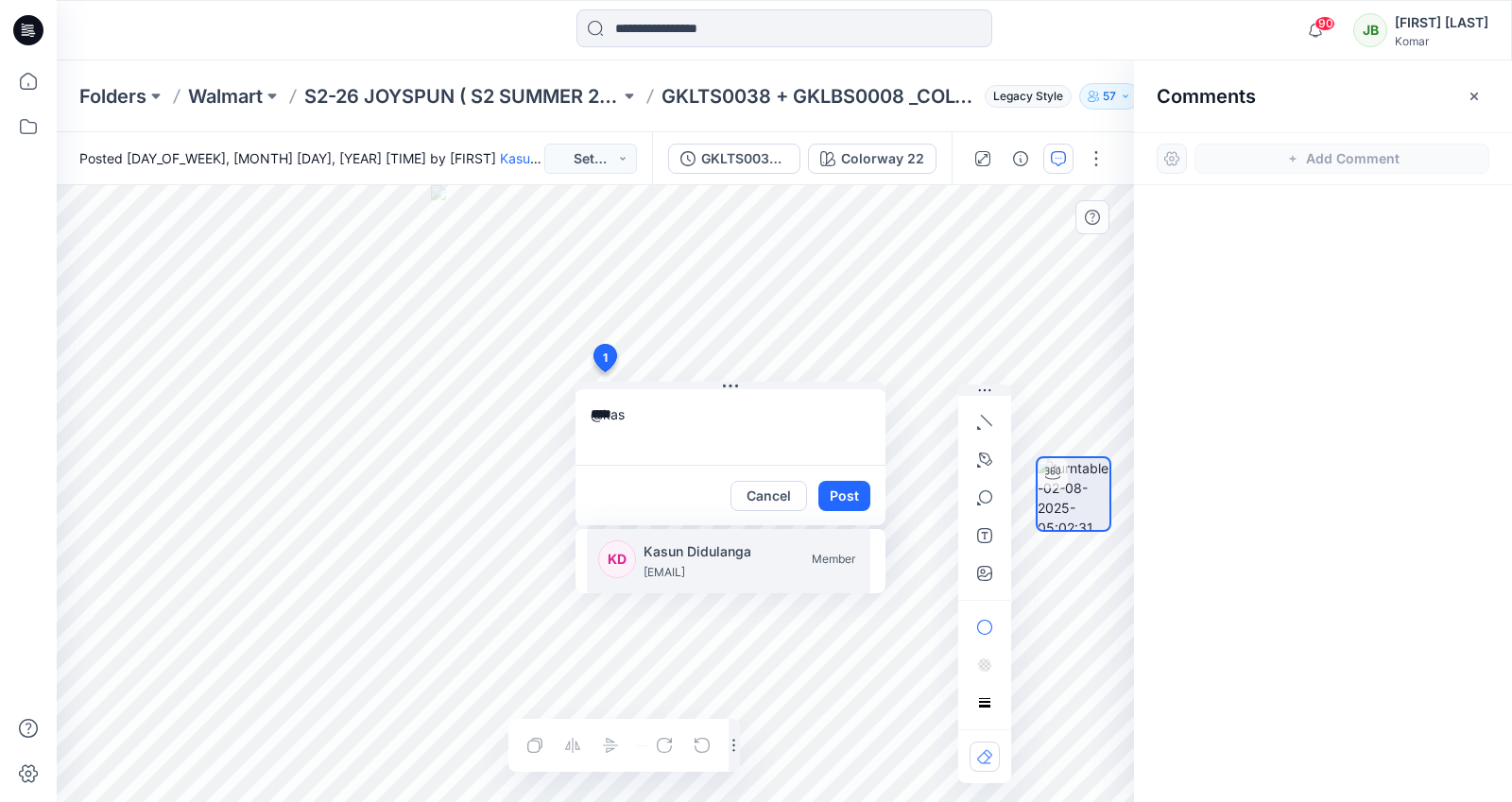 click on "Kasun Didulanga" at bounding box center (714, 552) 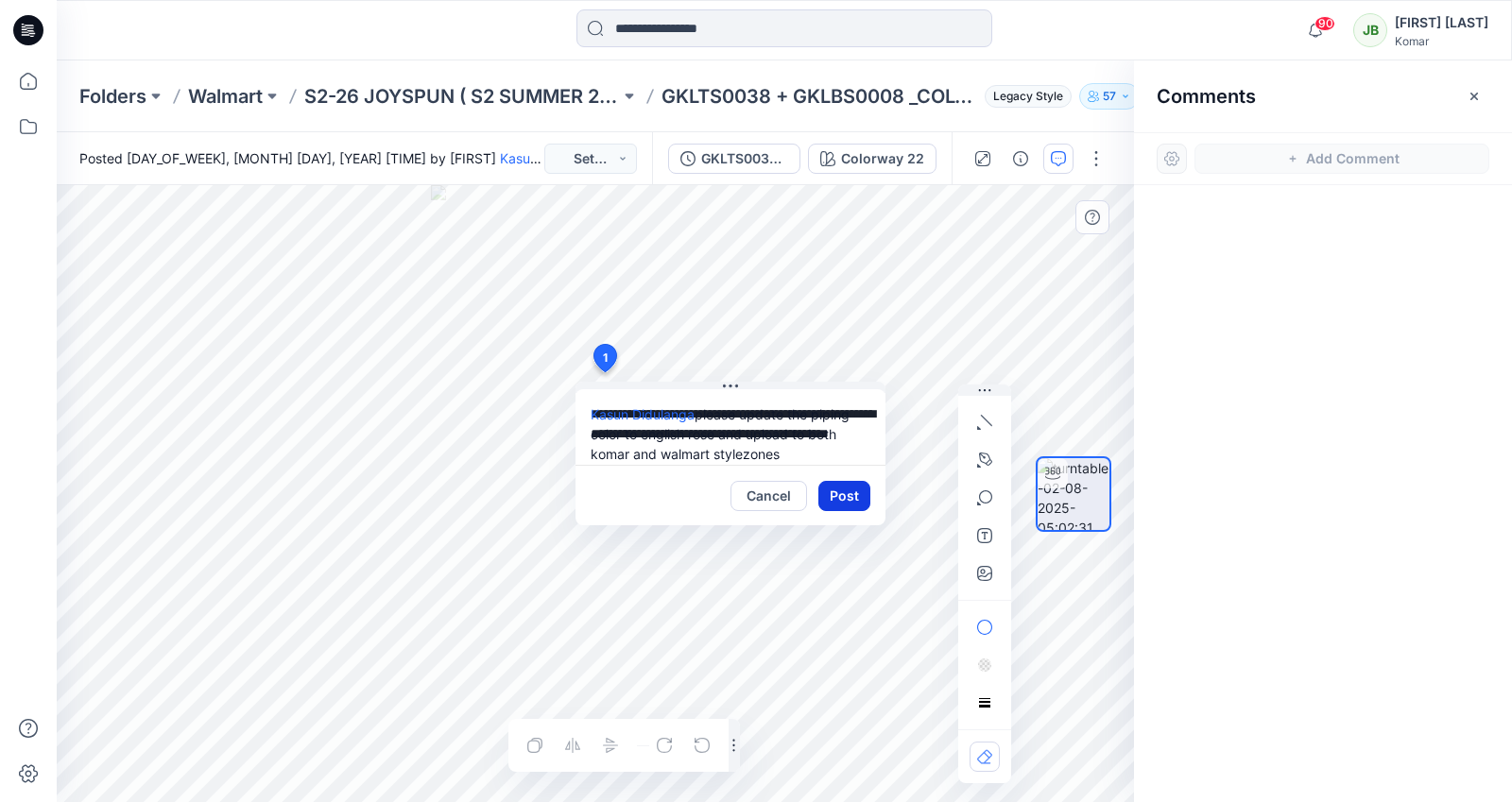 type on "**********" 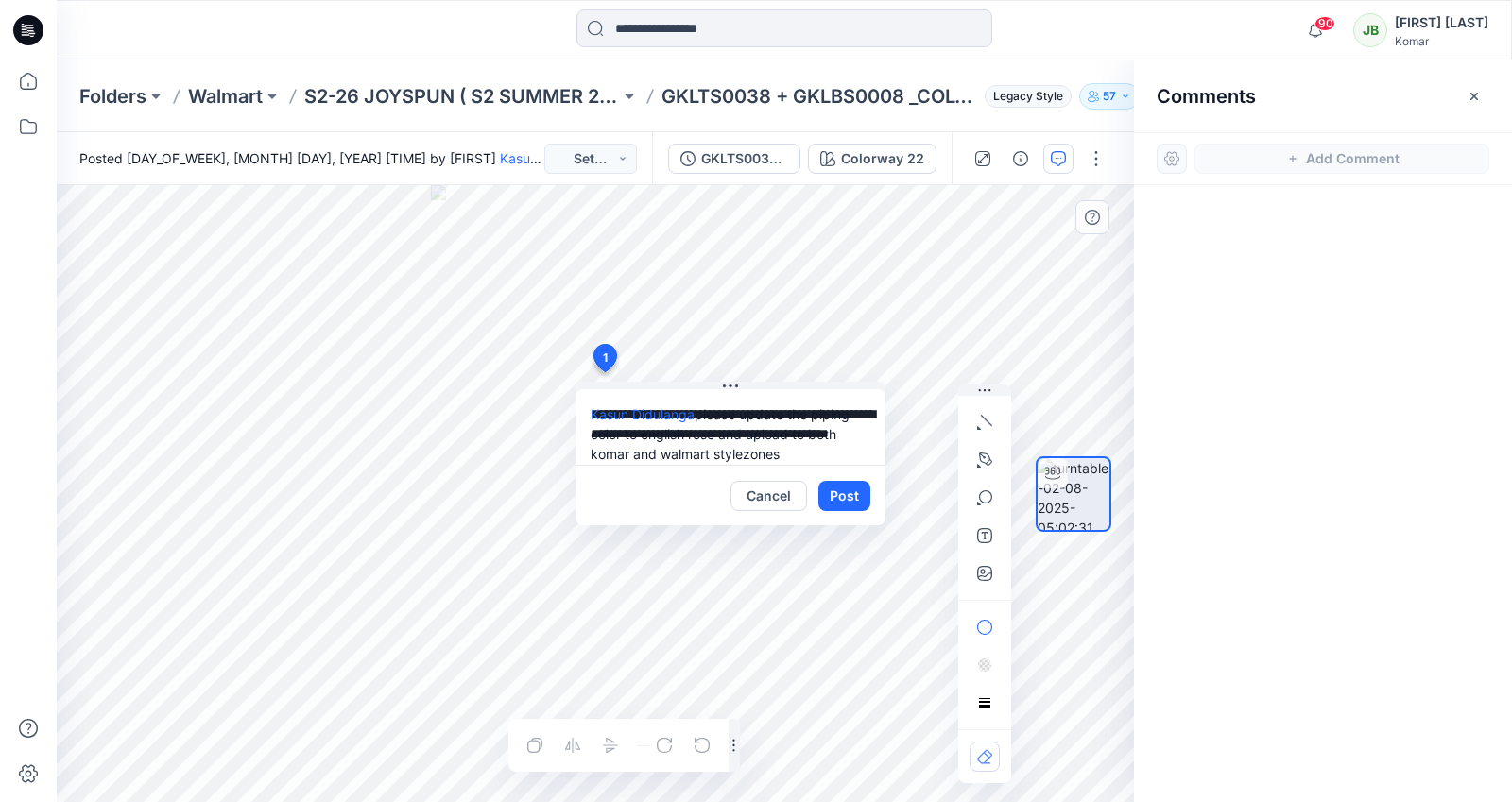 type 